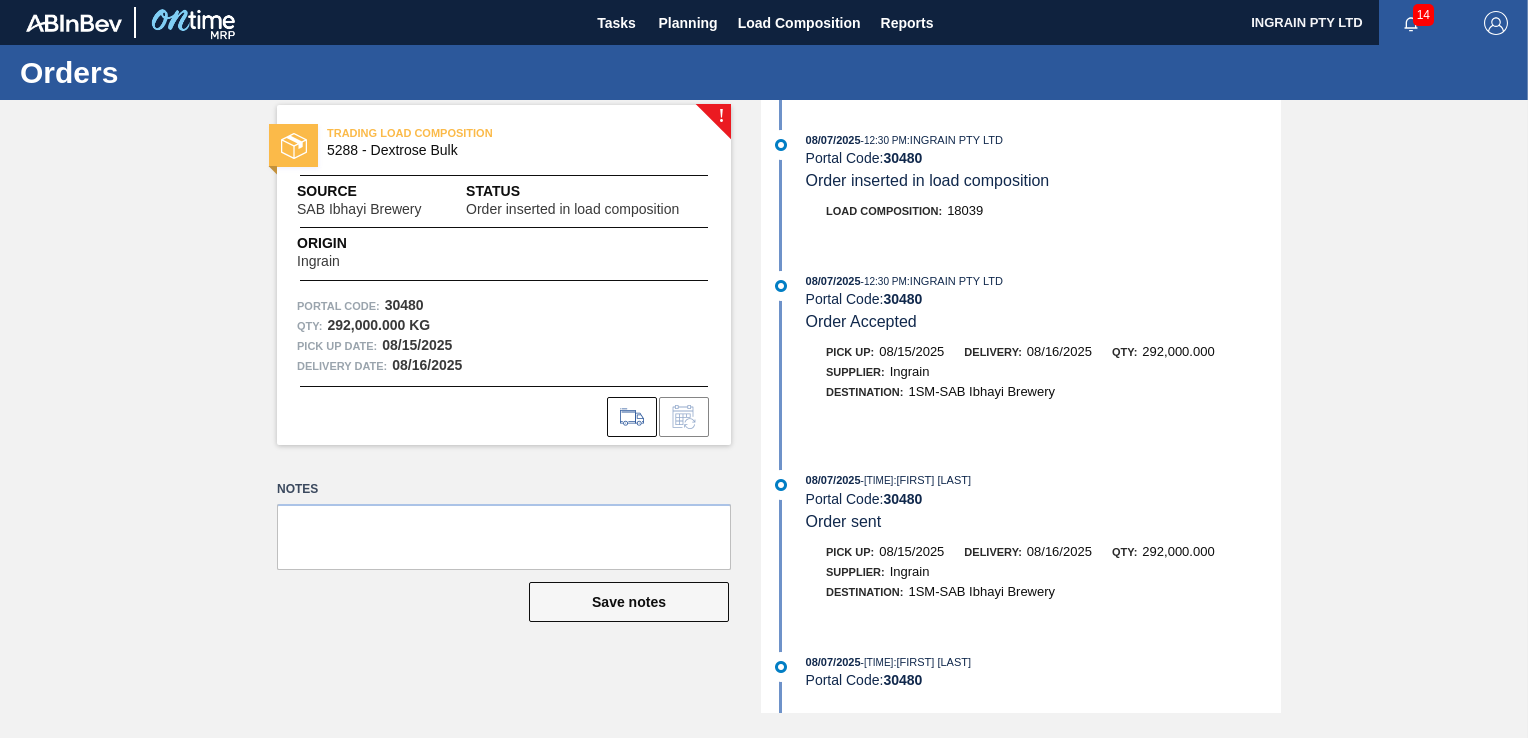 scroll, scrollTop: 0, scrollLeft: 0, axis: both 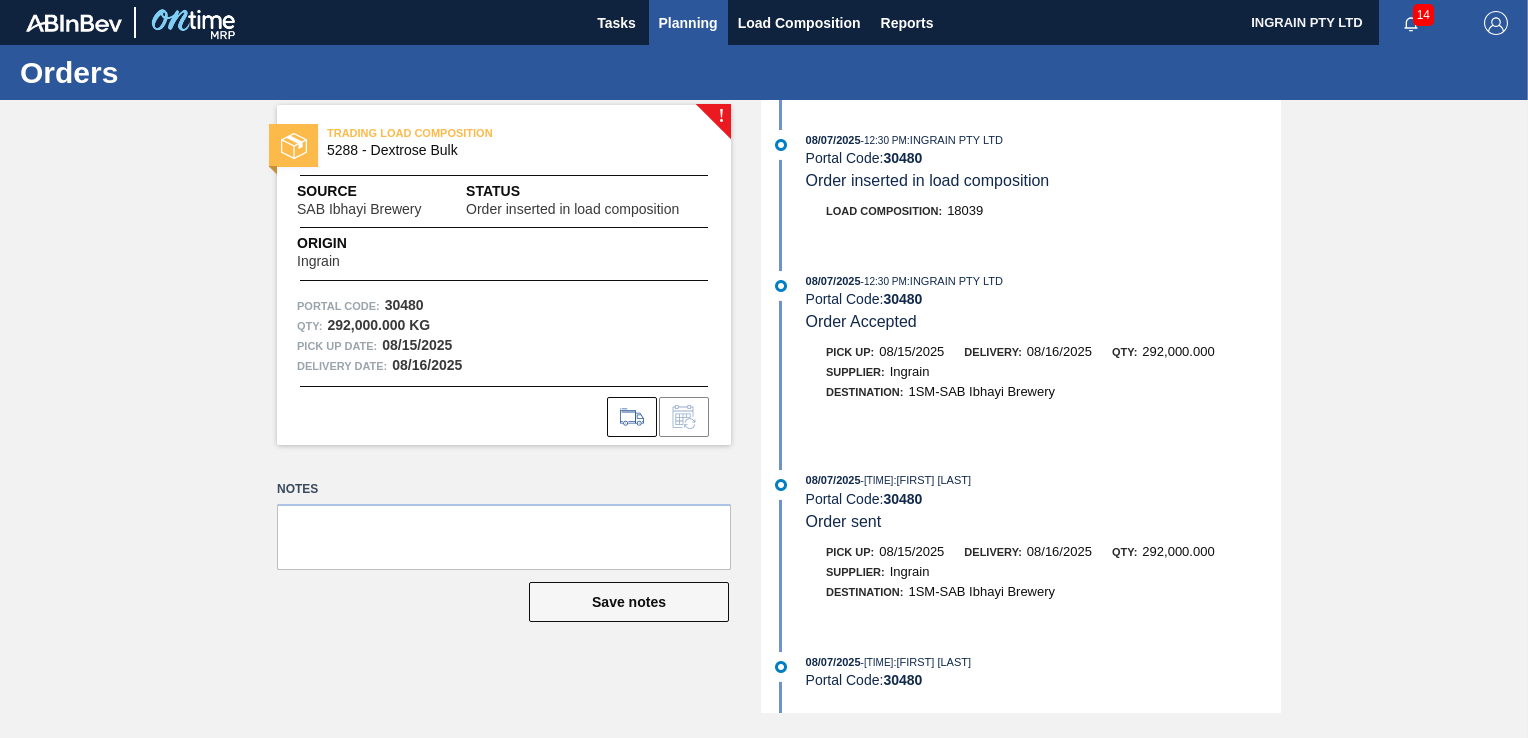 click on "Planning" at bounding box center (688, 23) 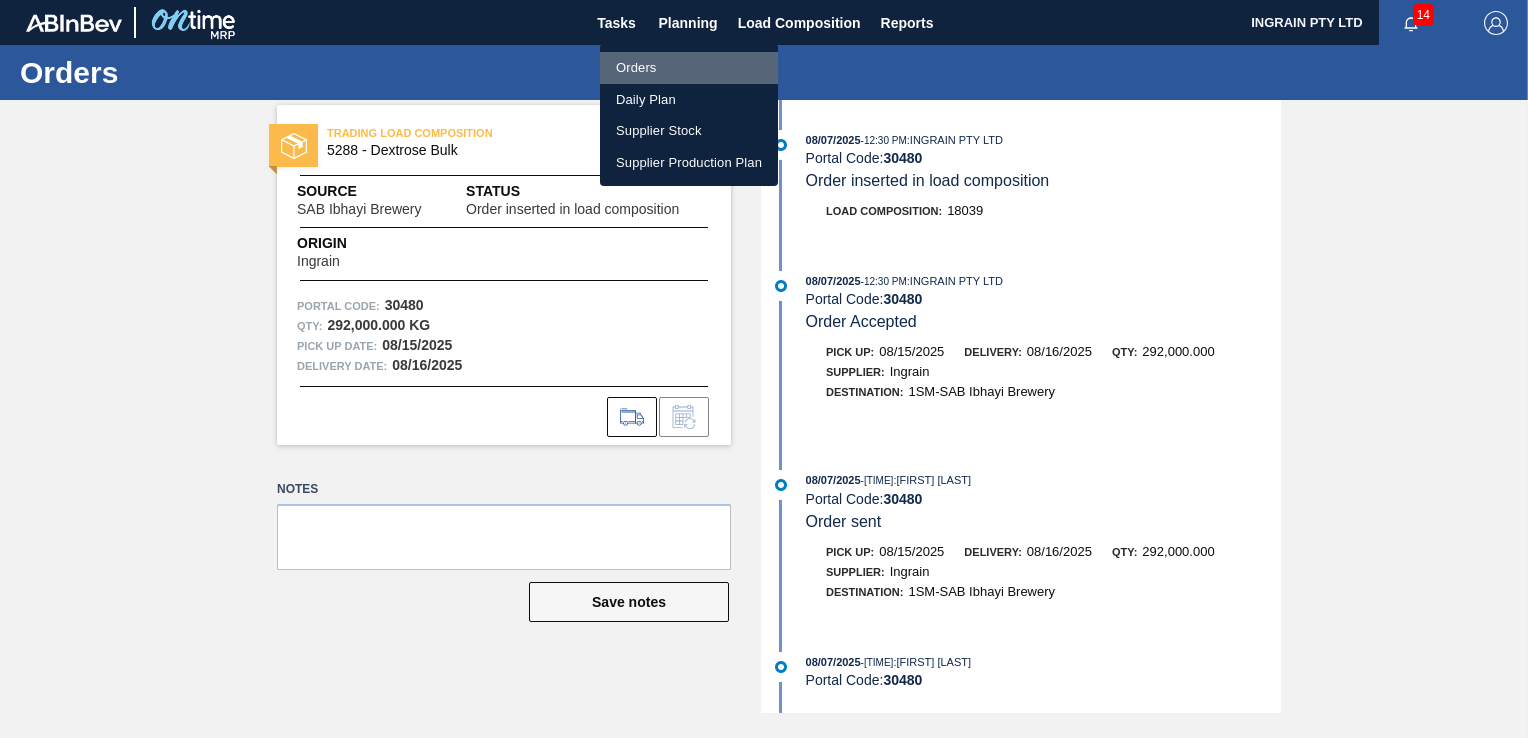 click on "Orders" at bounding box center [689, 68] 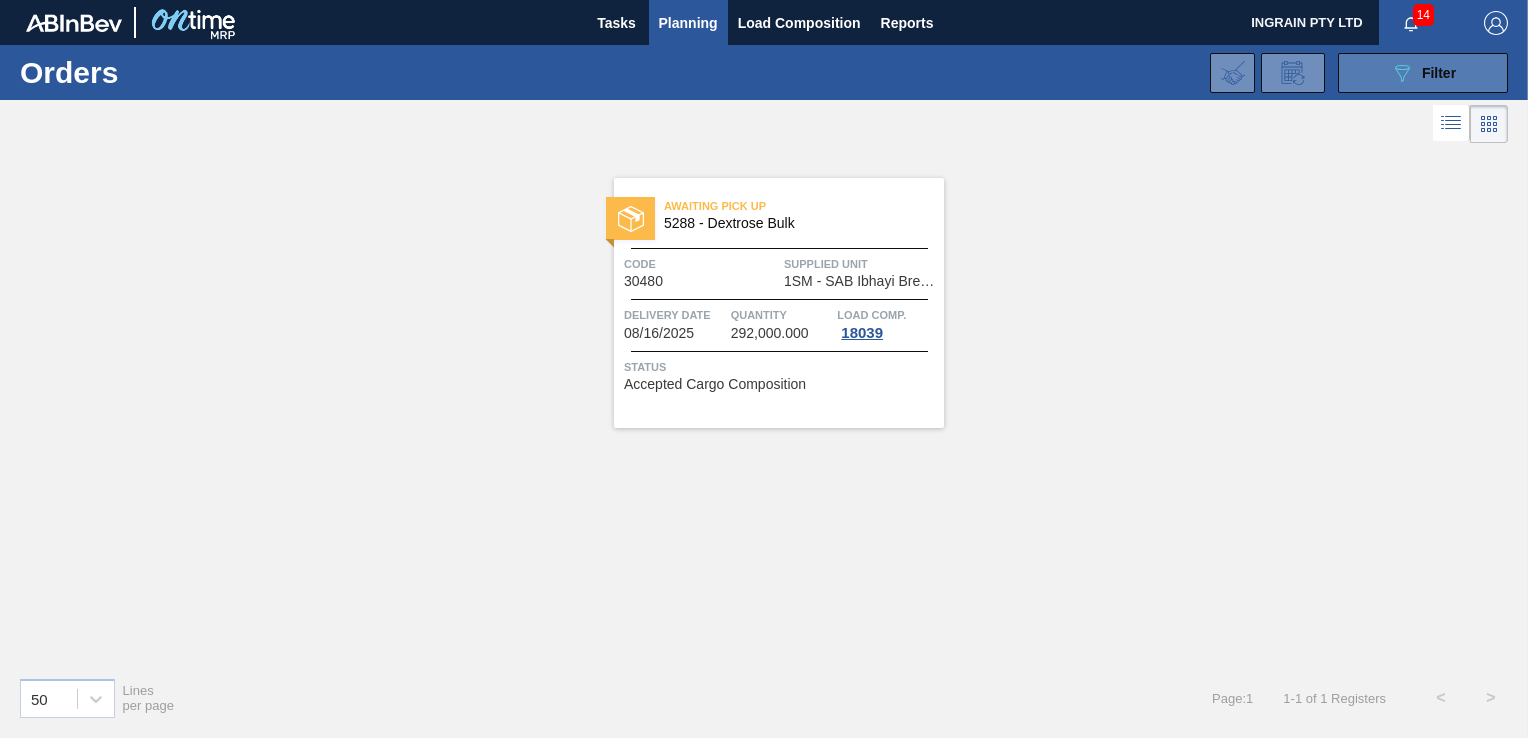 click on "089F7B8B-B2A5-4AFE-B5C0-19BA573D28AC Filter" at bounding box center [1423, 73] 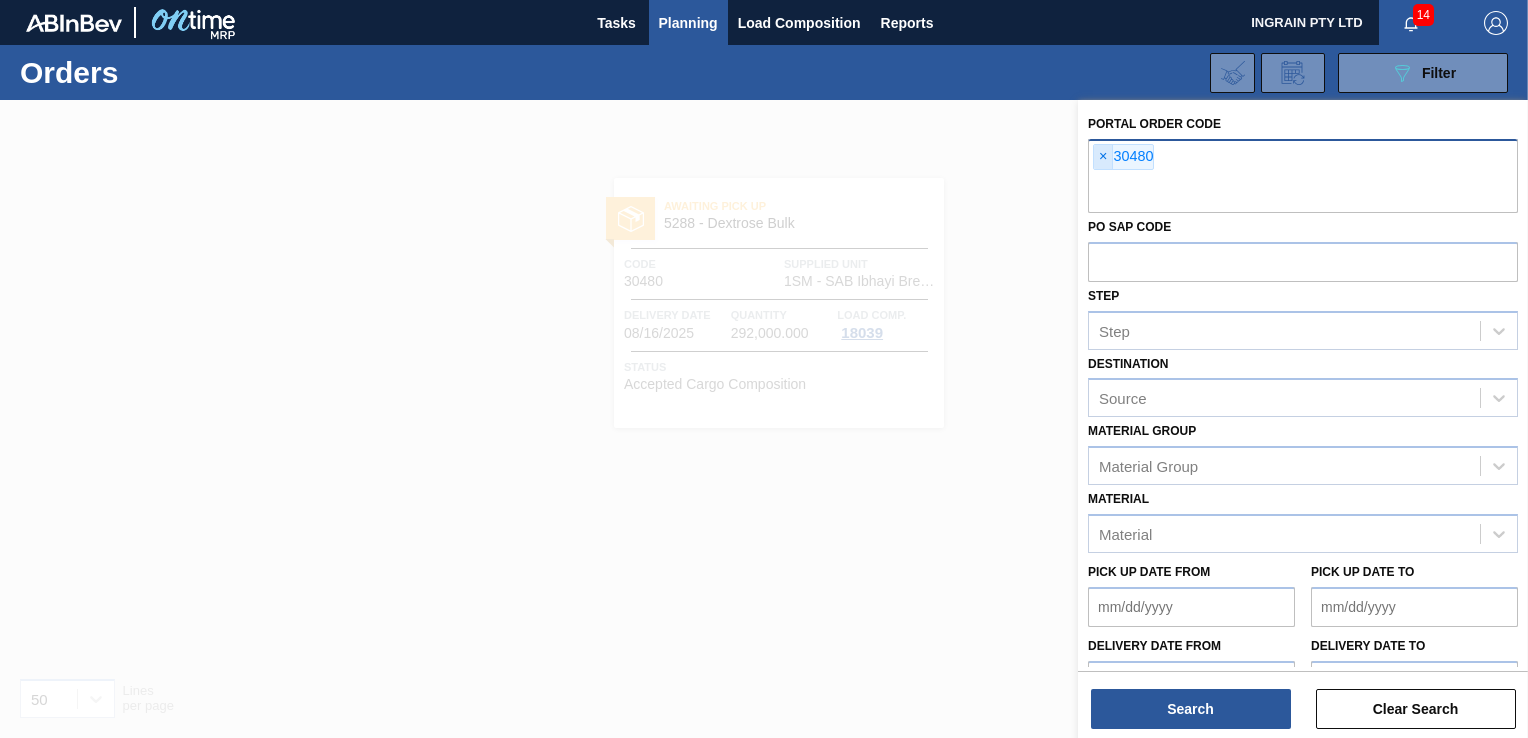 click on "×" at bounding box center (1103, 157) 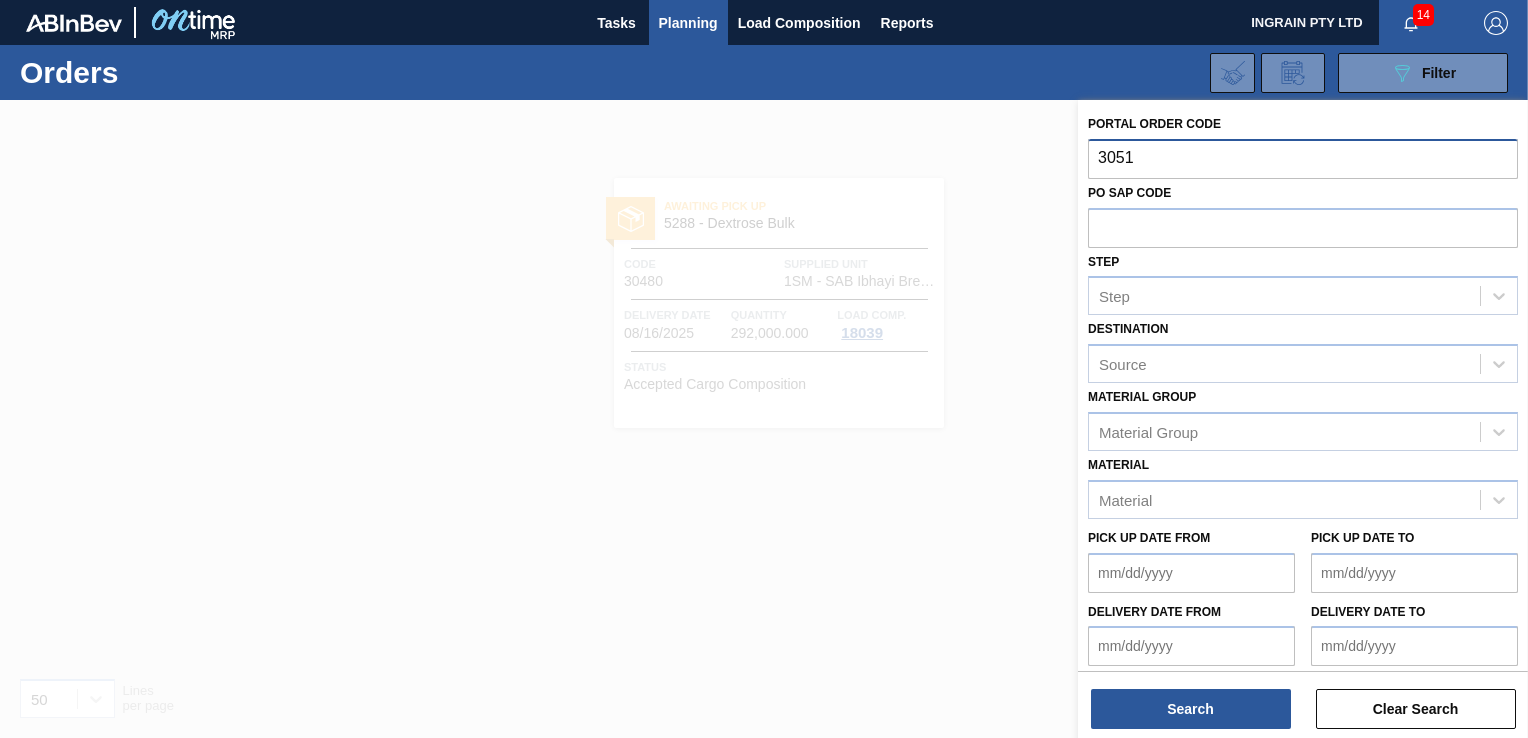 type on "30518" 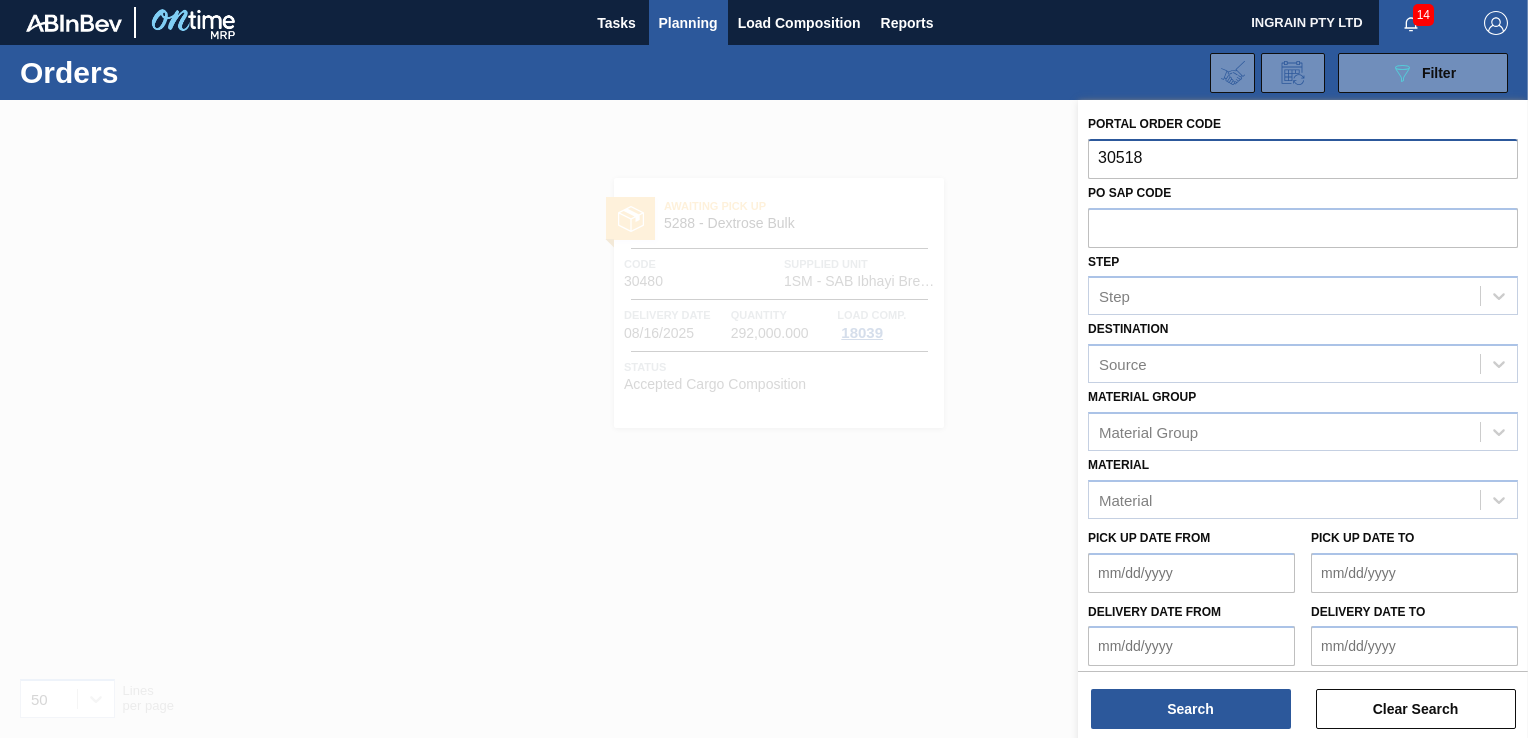type 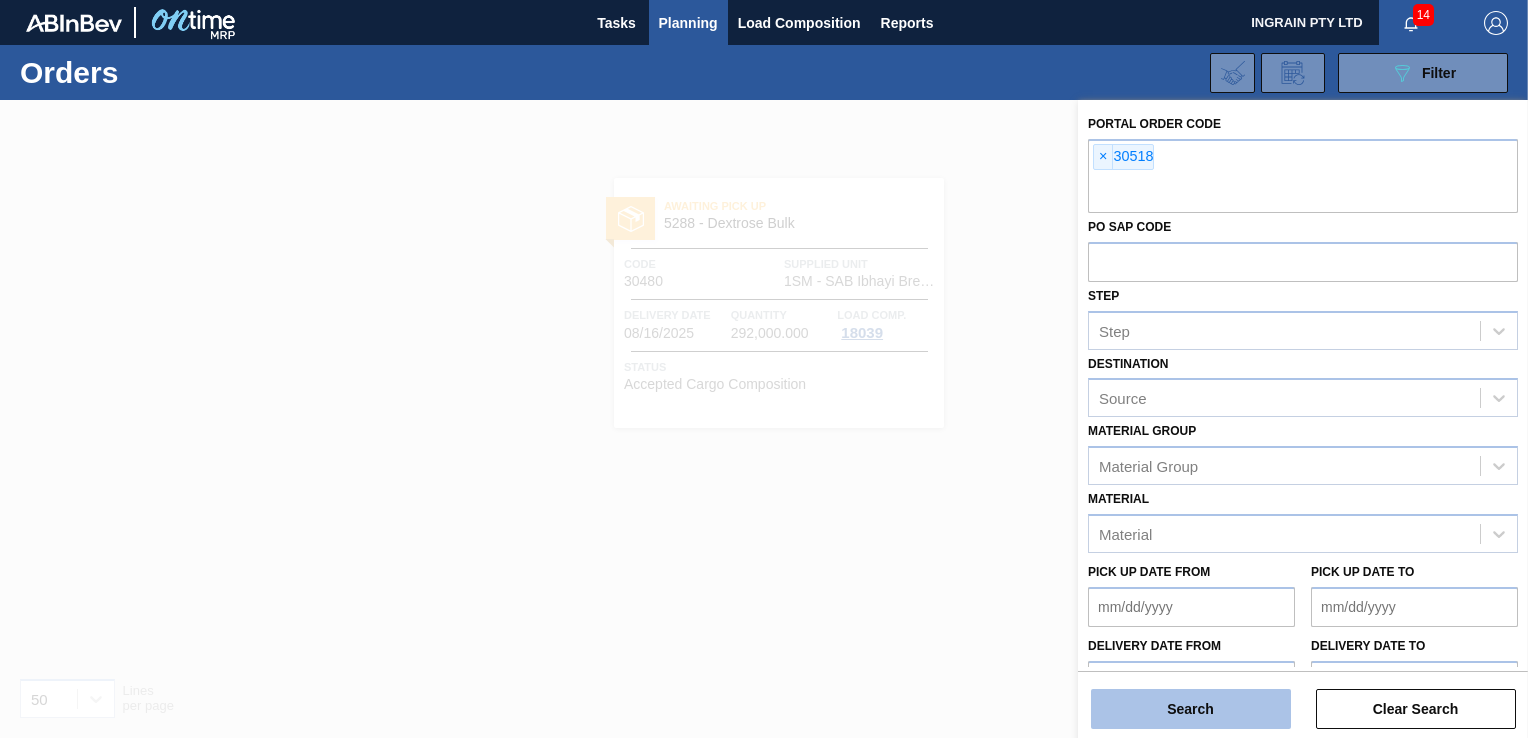 click on "Search" at bounding box center (1191, 709) 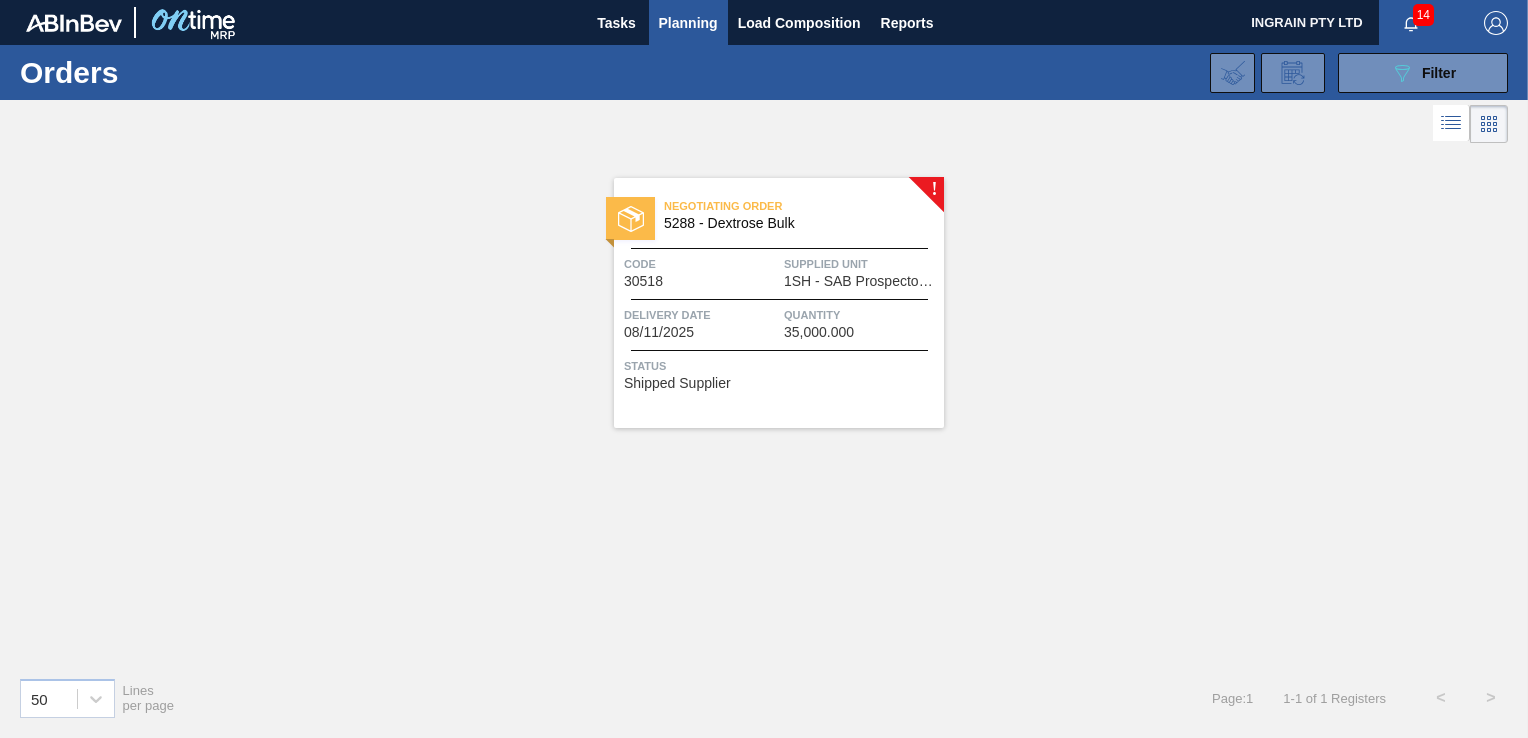 click on "Quantity" at bounding box center [861, 315] 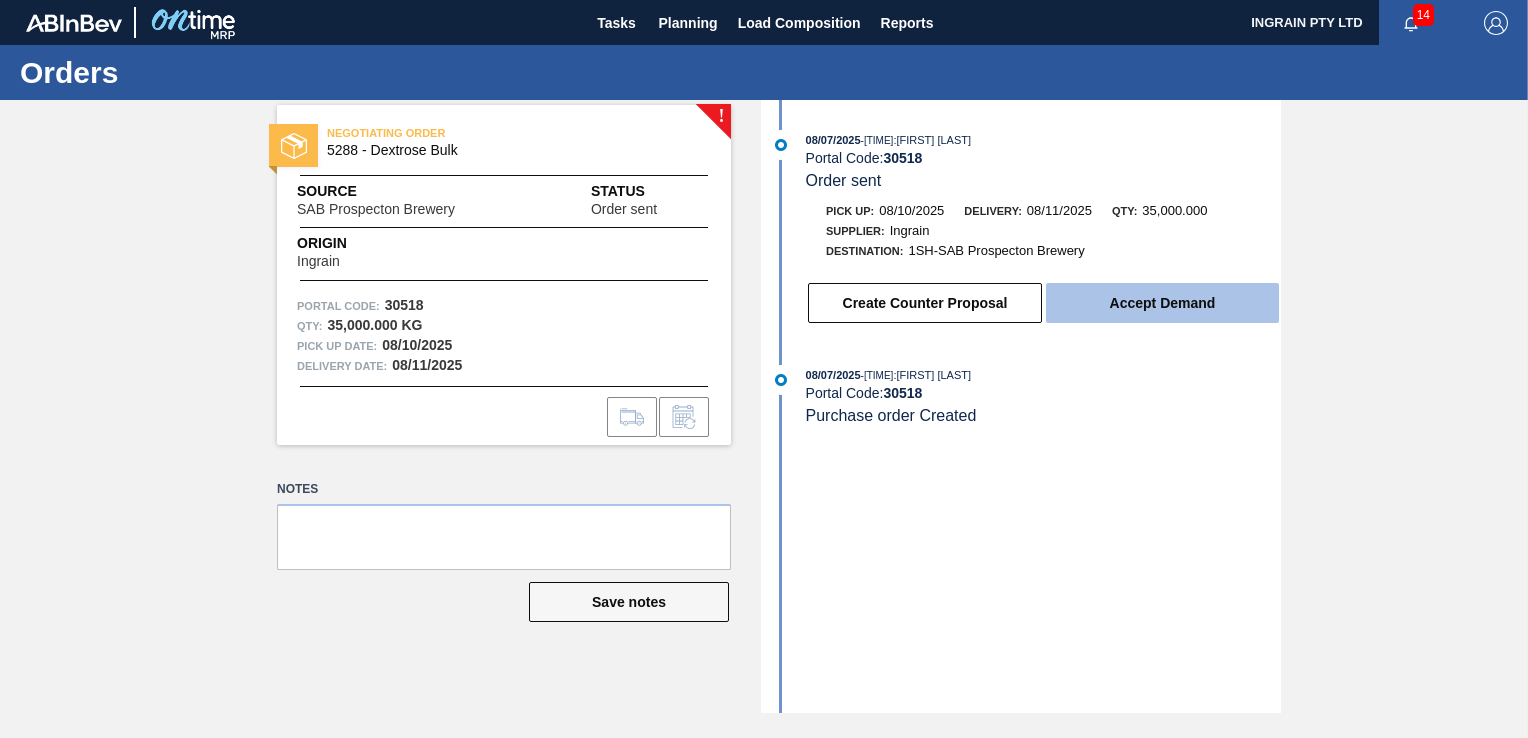 click on "Accept Demand" at bounding box center (1162, 303) 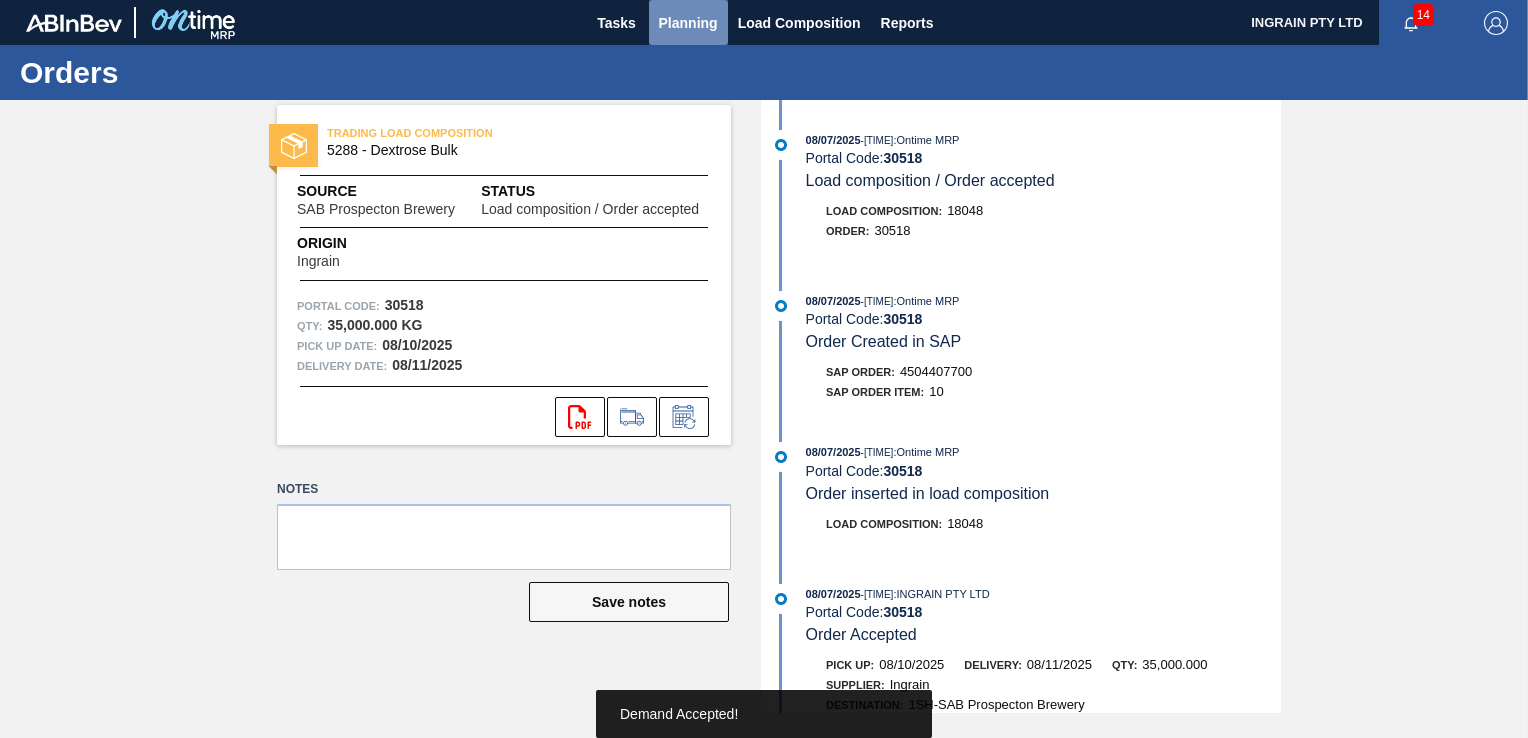 click on "Planning" at bounding box center [688, 23] 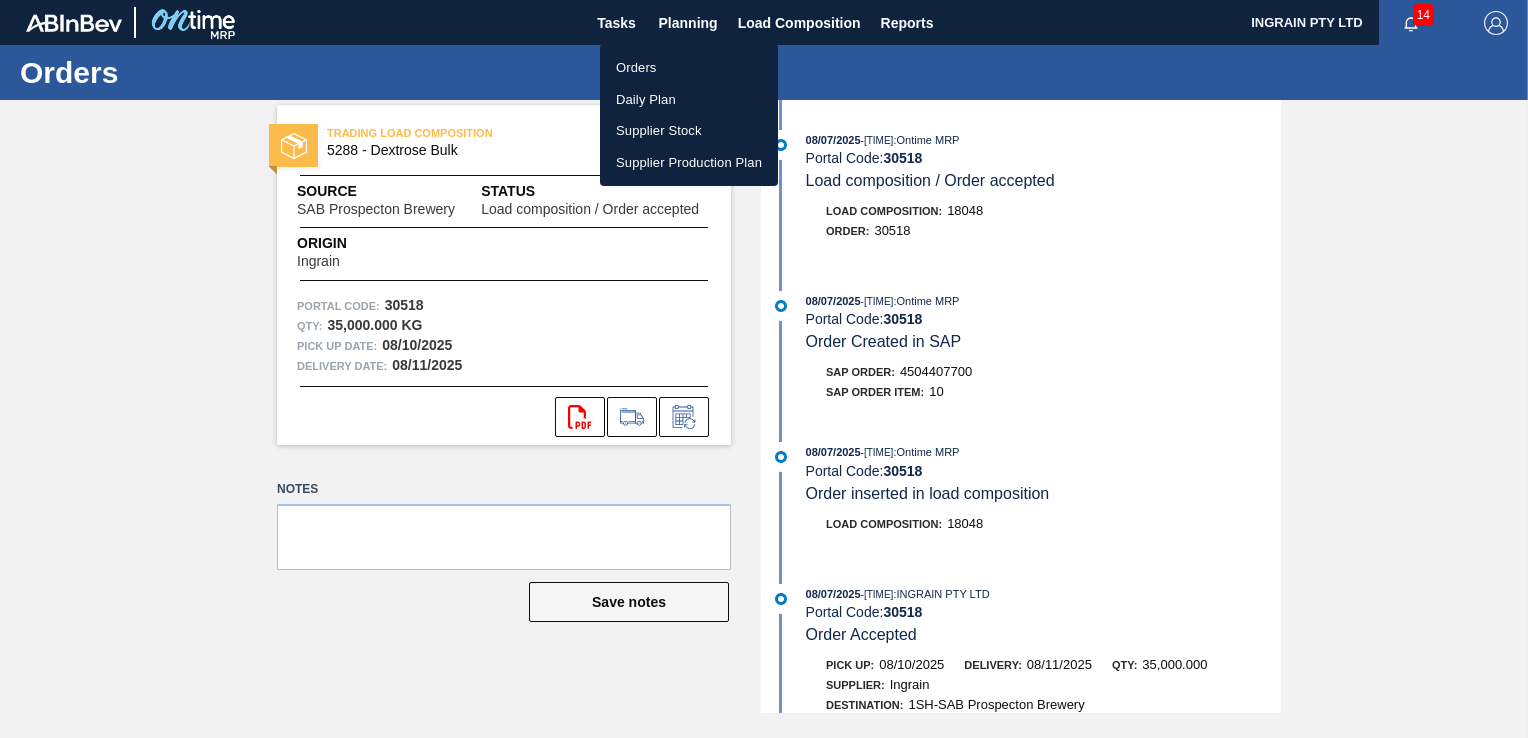 click on "Orders" at bounding box center (689, 68) 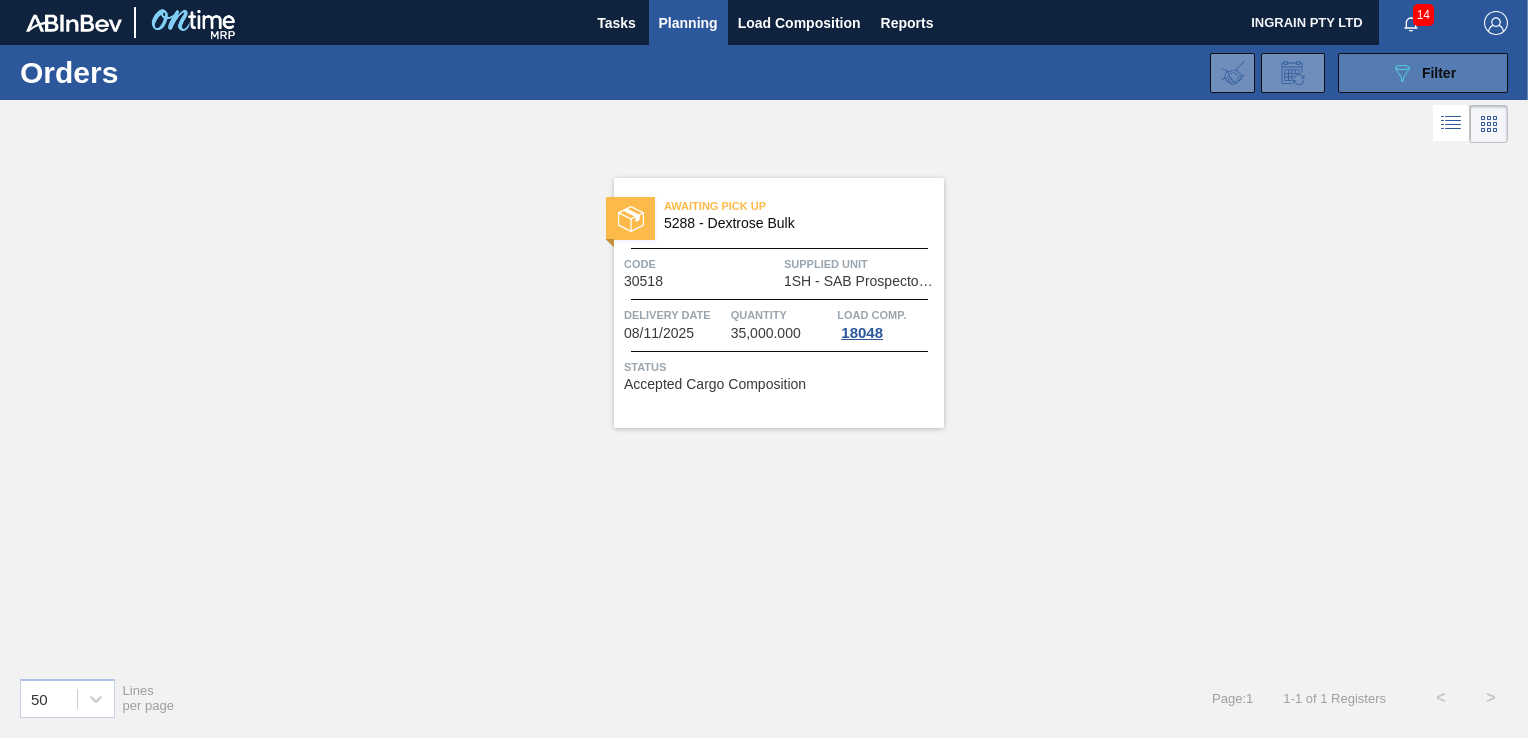 click on "089F7B8B-B2A5-4AFE-B5C0-19BA573D28AC Filter" at bounding box center [1423, 73] 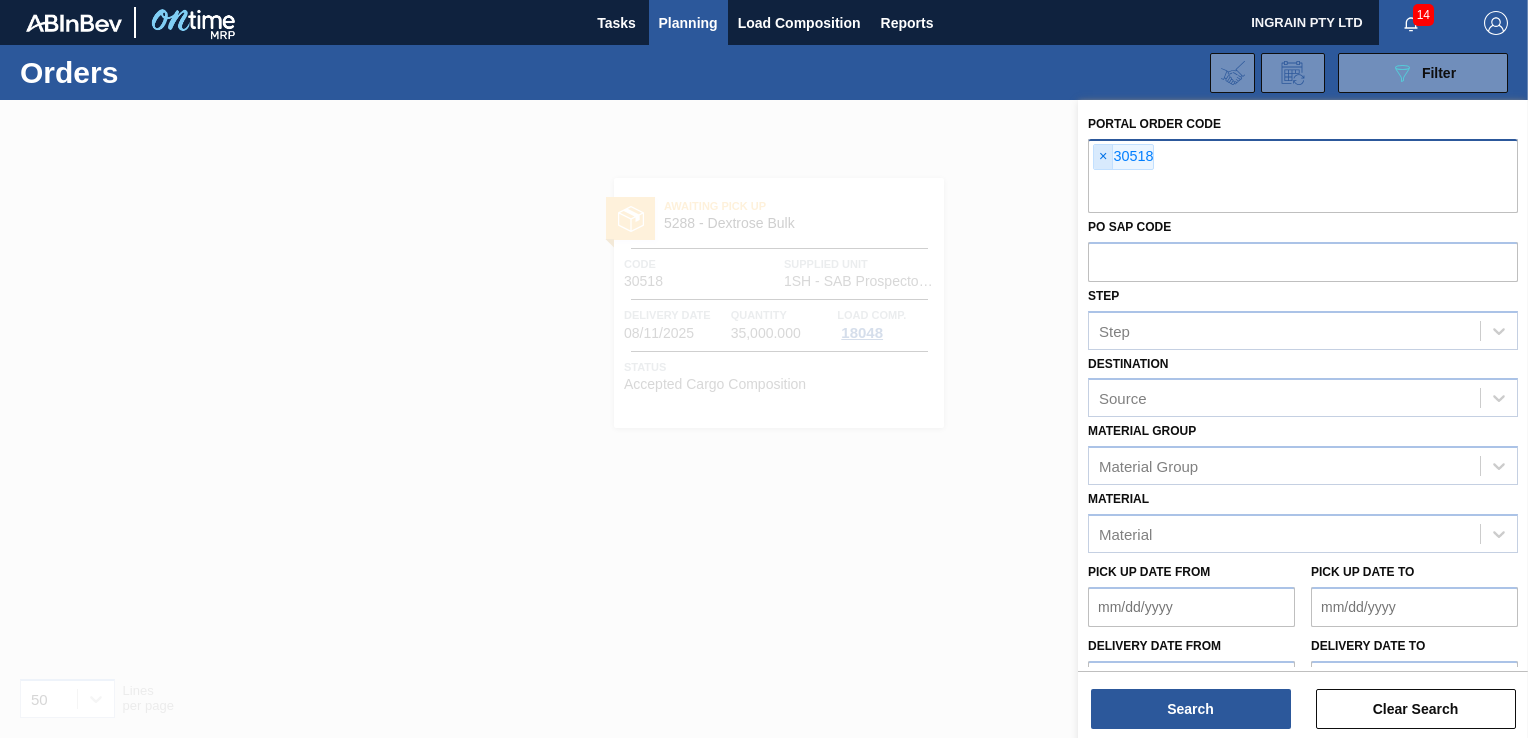 click on "×" at bounding box center (1103, 157) 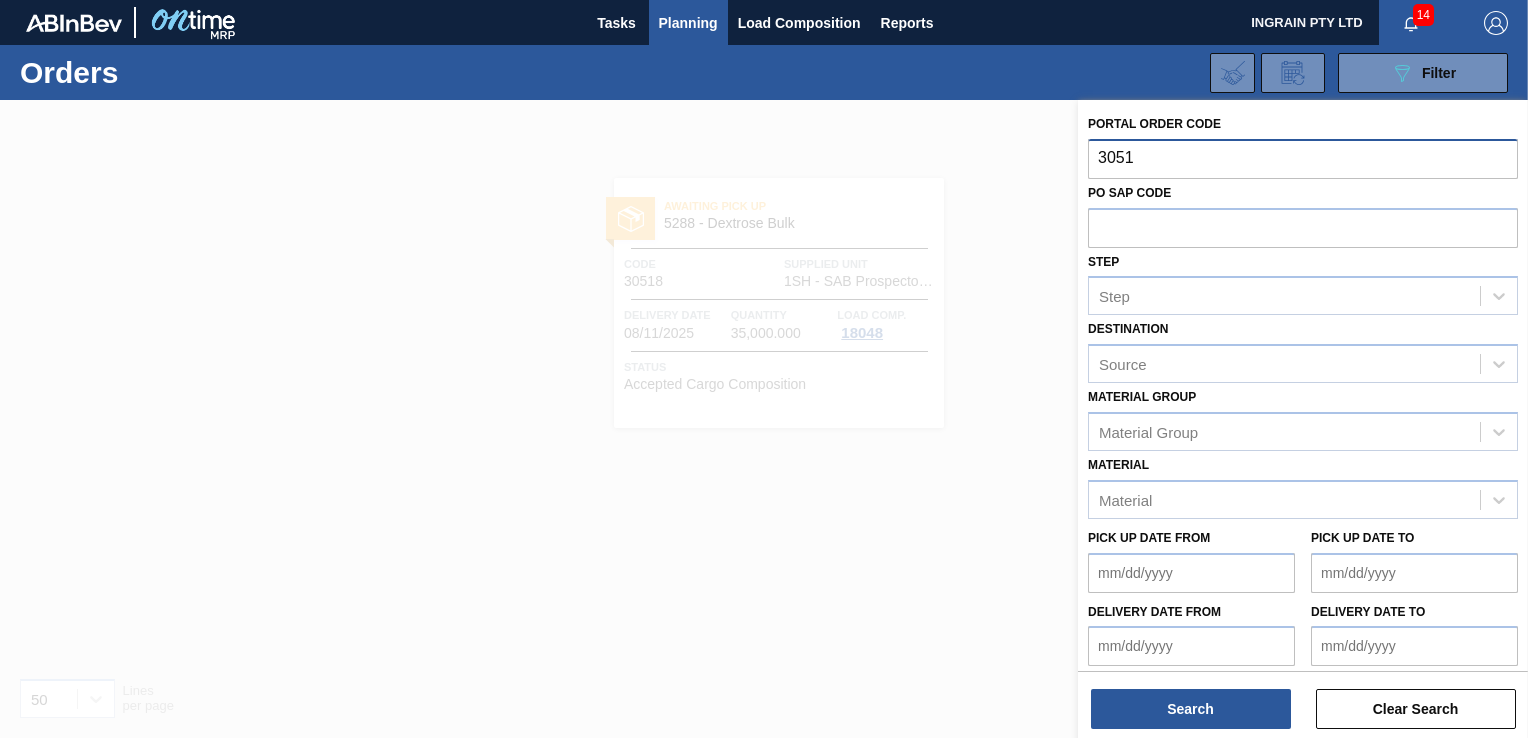 type on "30519" 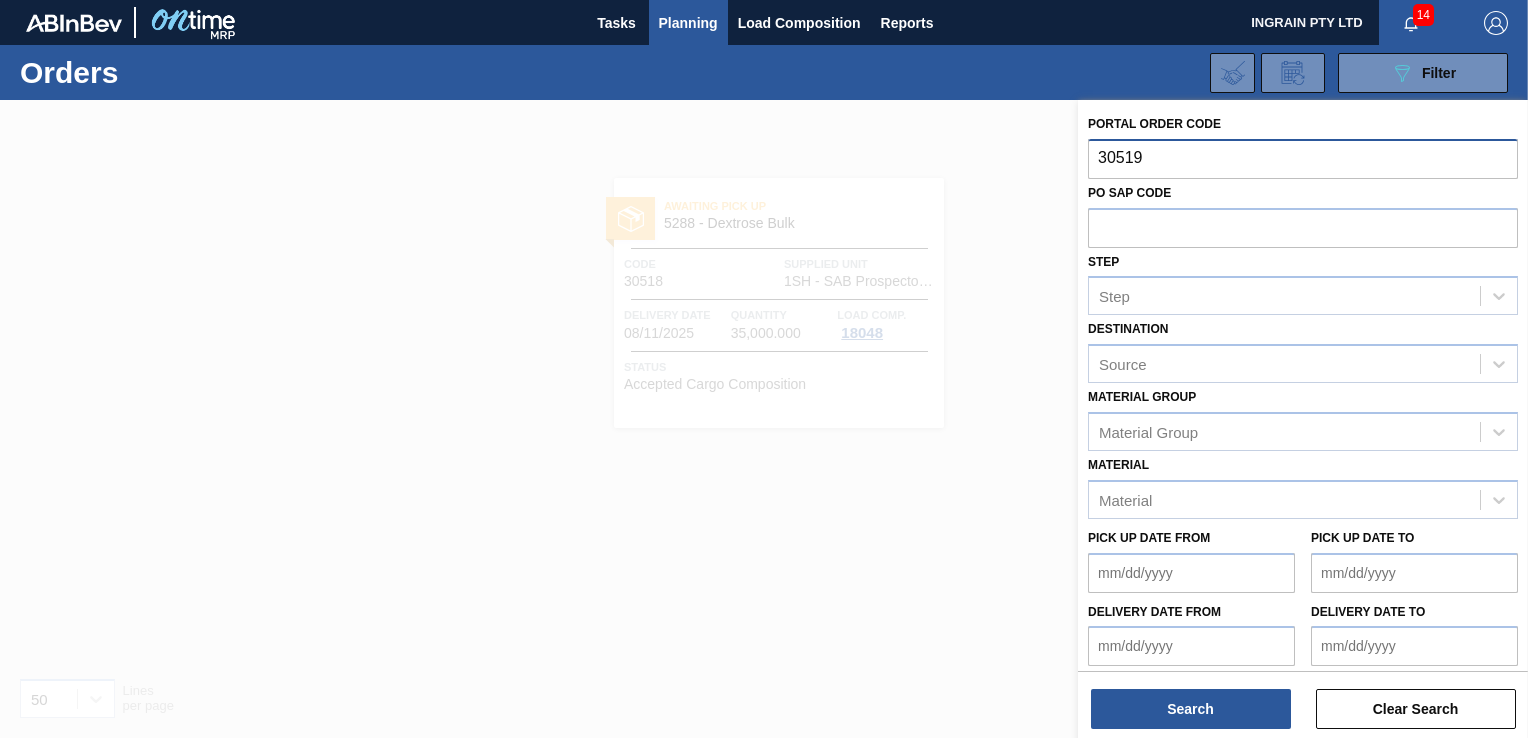 type 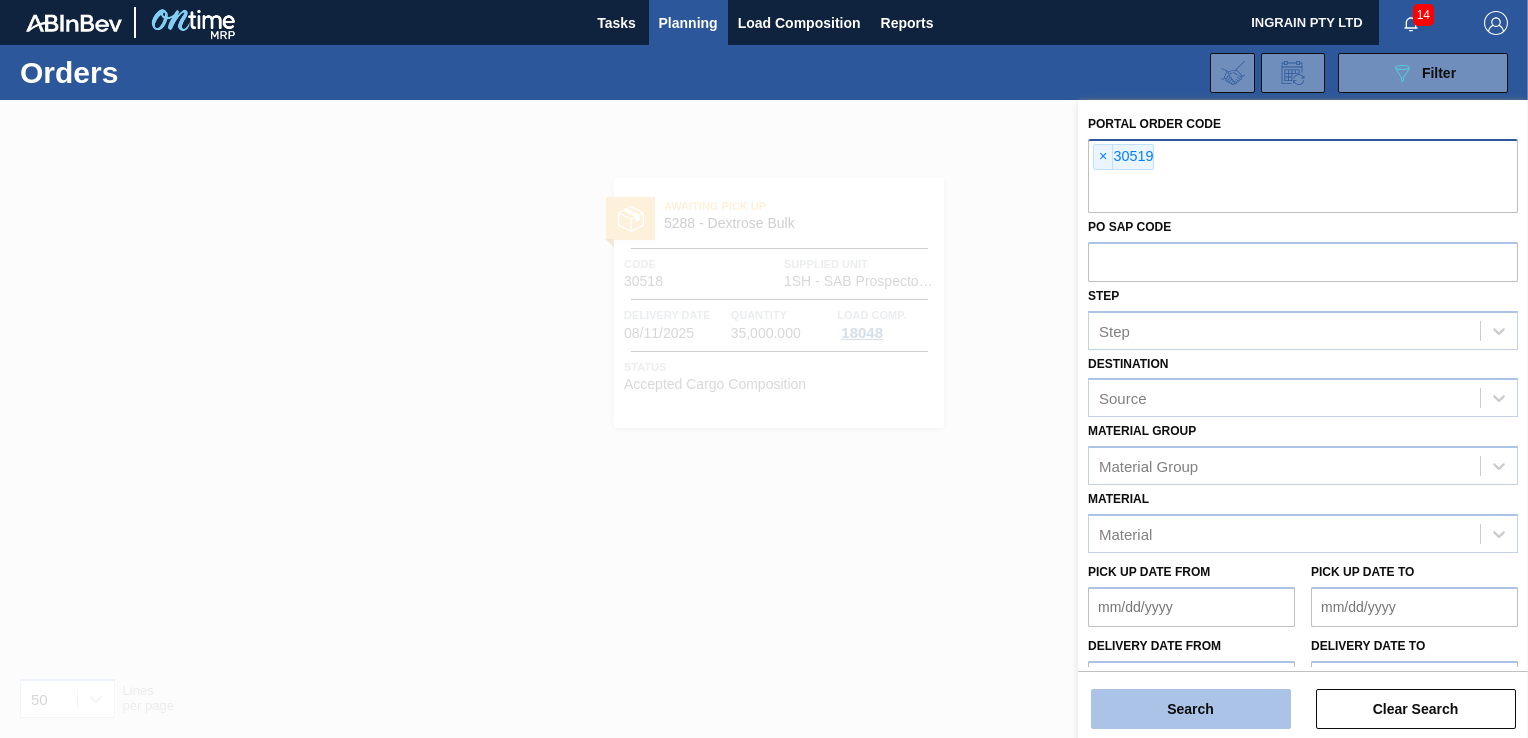 click on "Search" at bounding box center [1191, 709] 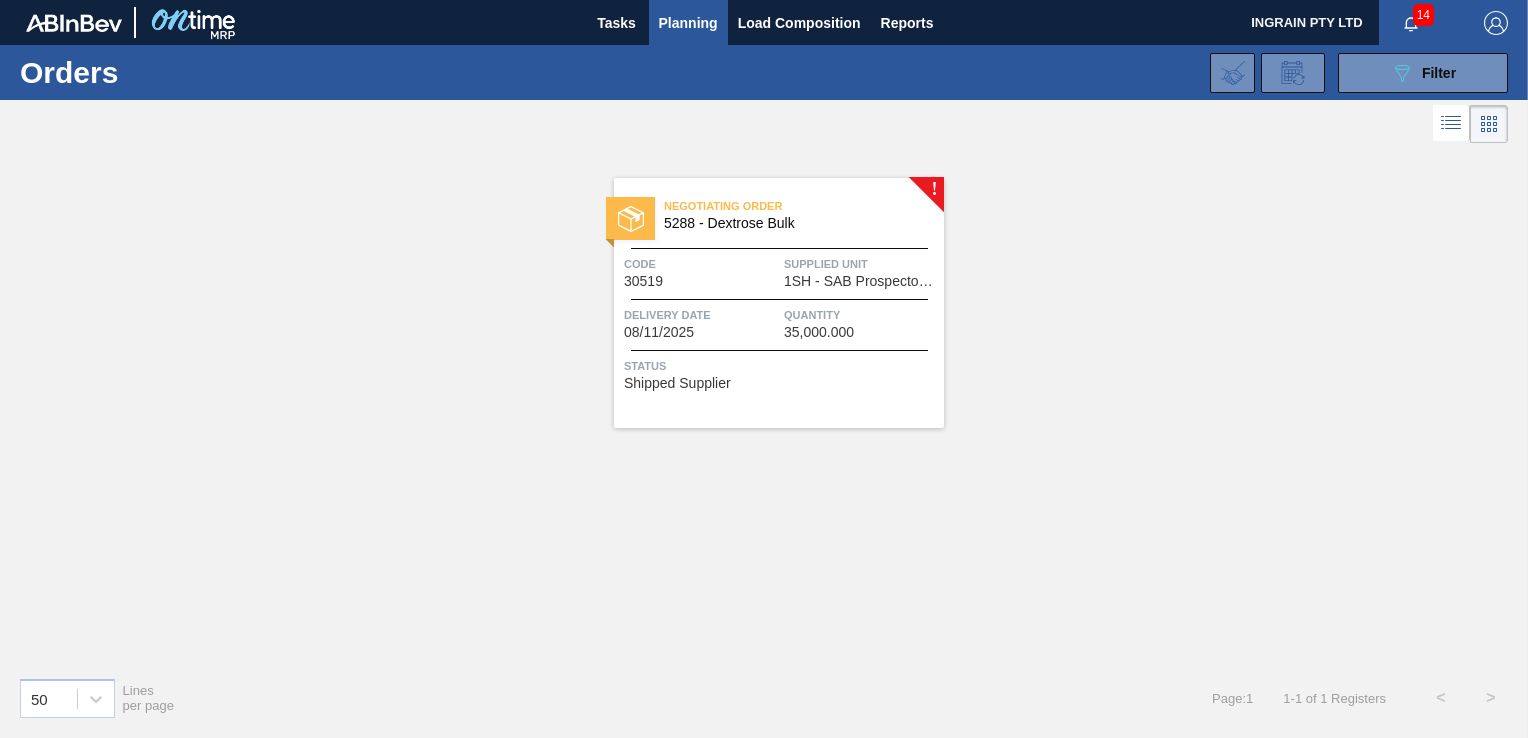 click on "Quantity" at bounding box center (861, 315) 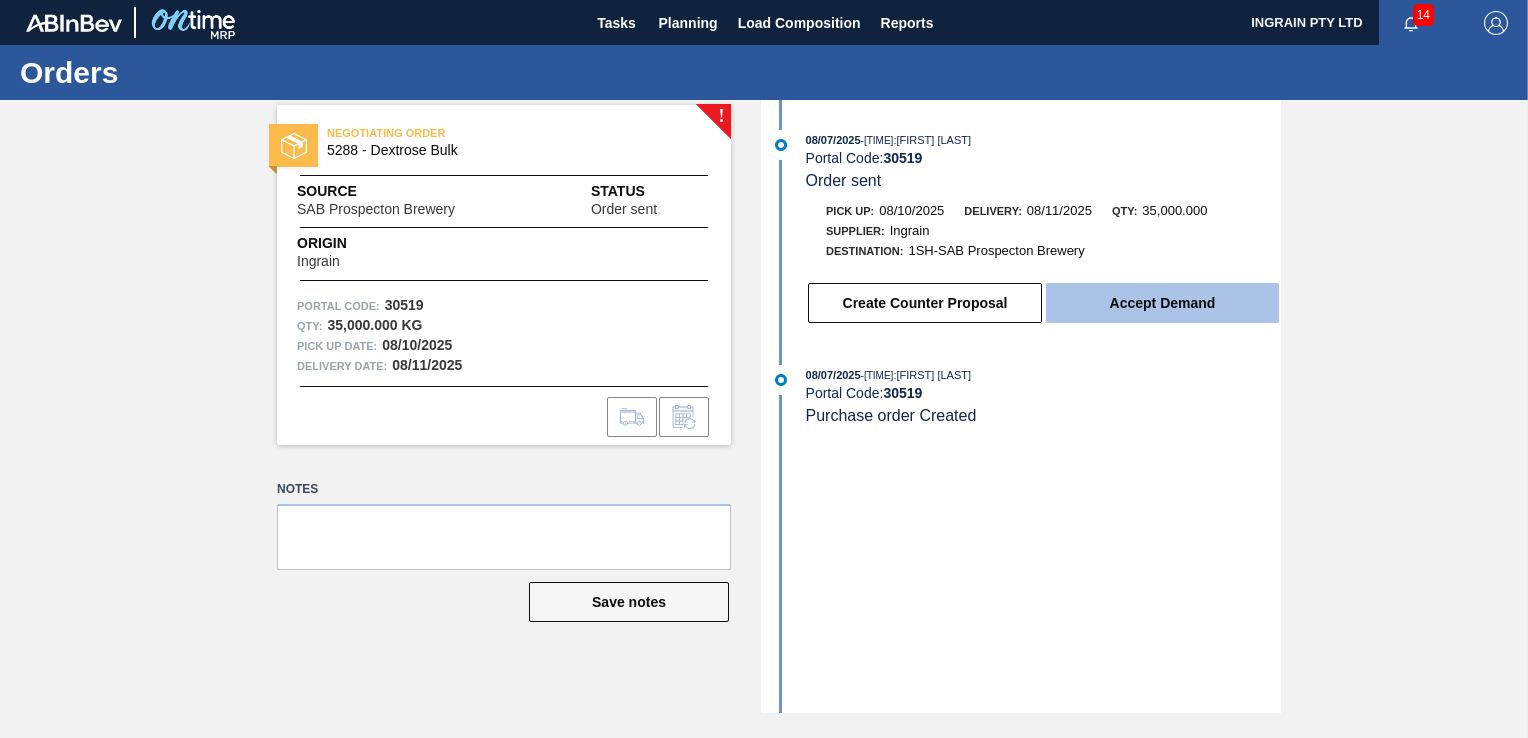 click on "Accept Demand" at bounding box center [1162, 303] 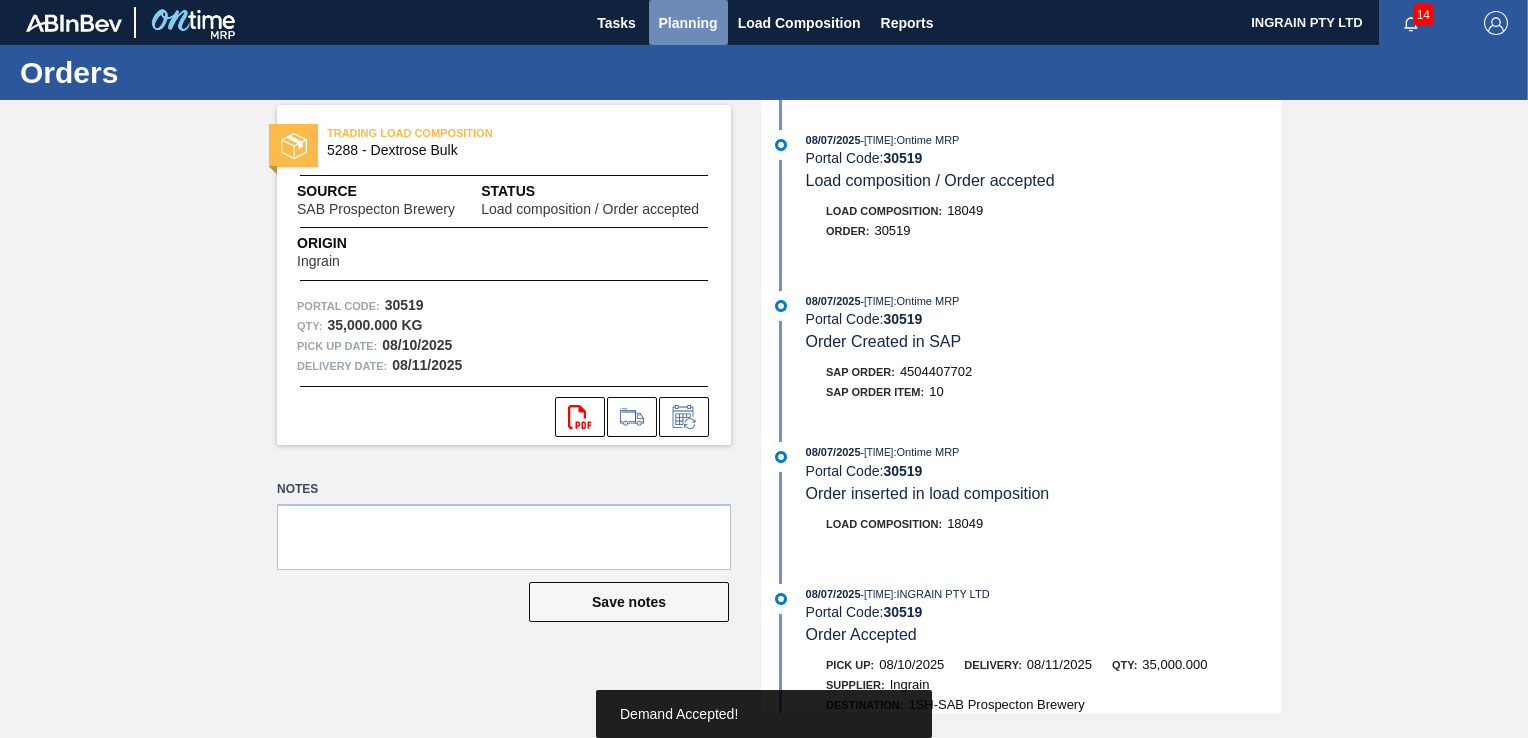click on "Planning" at bounding box center (688, 23) 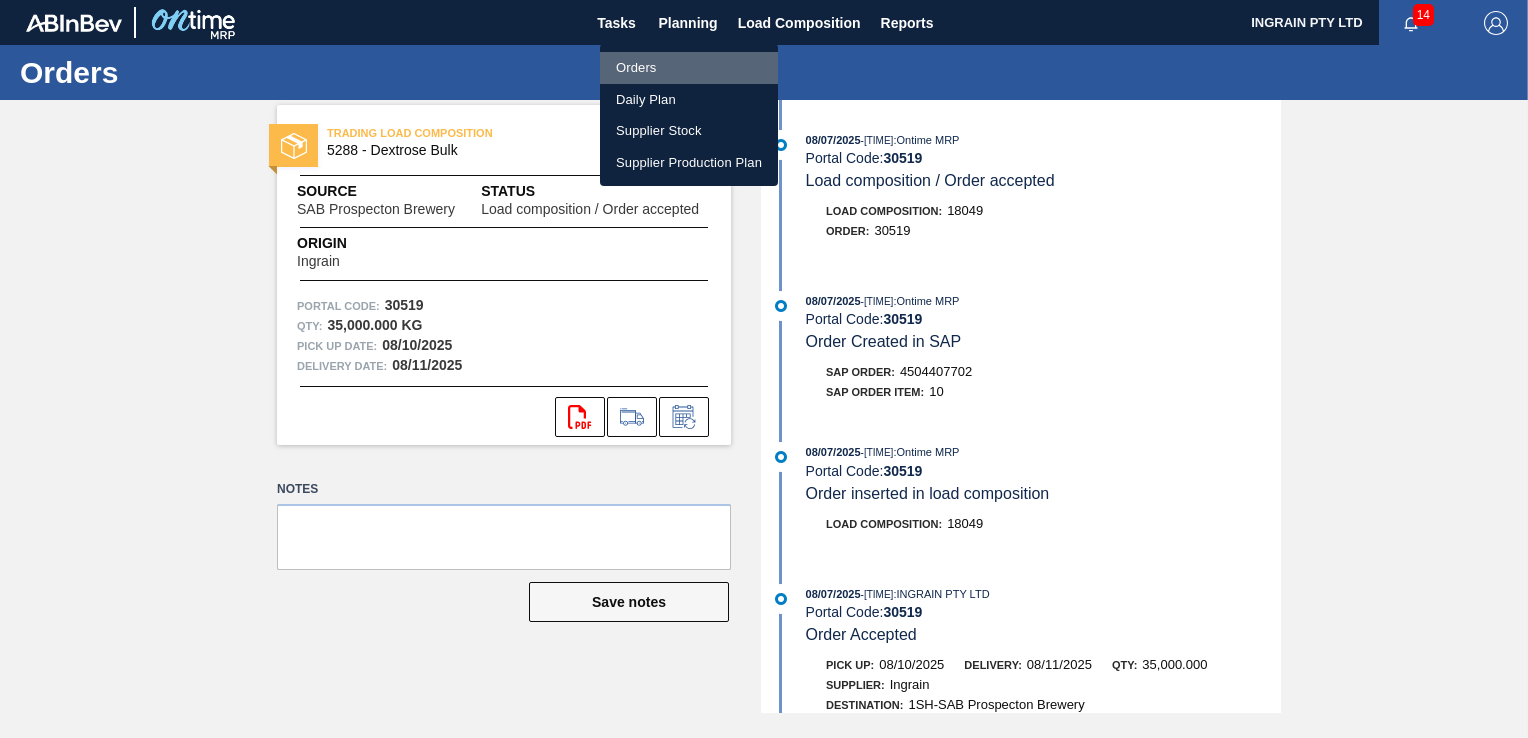 drag, startPoint x: 640, startPoint y: 66, endPoint x: 796, endPoint y: 138, distance: 171.81386 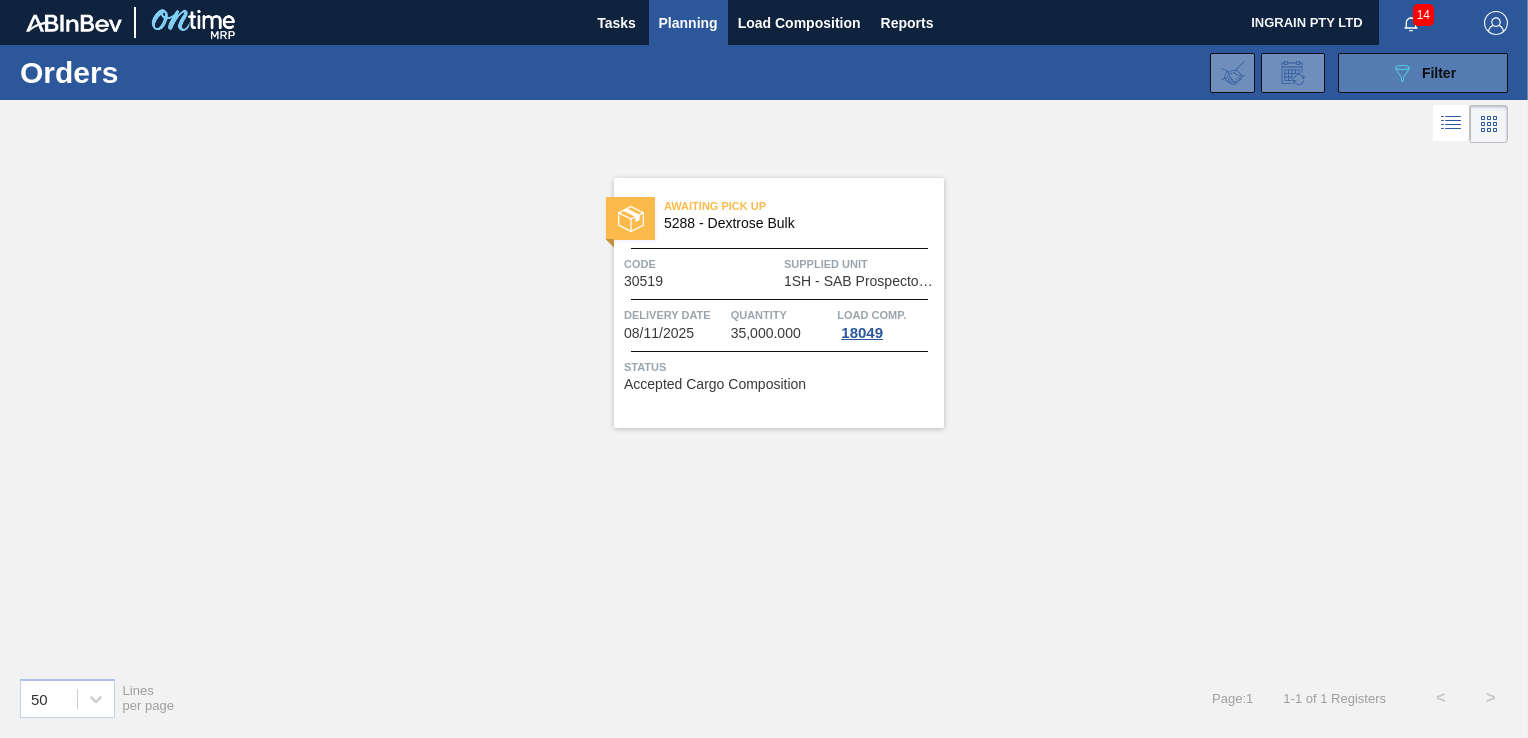 click on "089F7B8B-B2A5-4AFE-B5C0-19BA573D28AC Filter" at bounding box center [1423, 73] 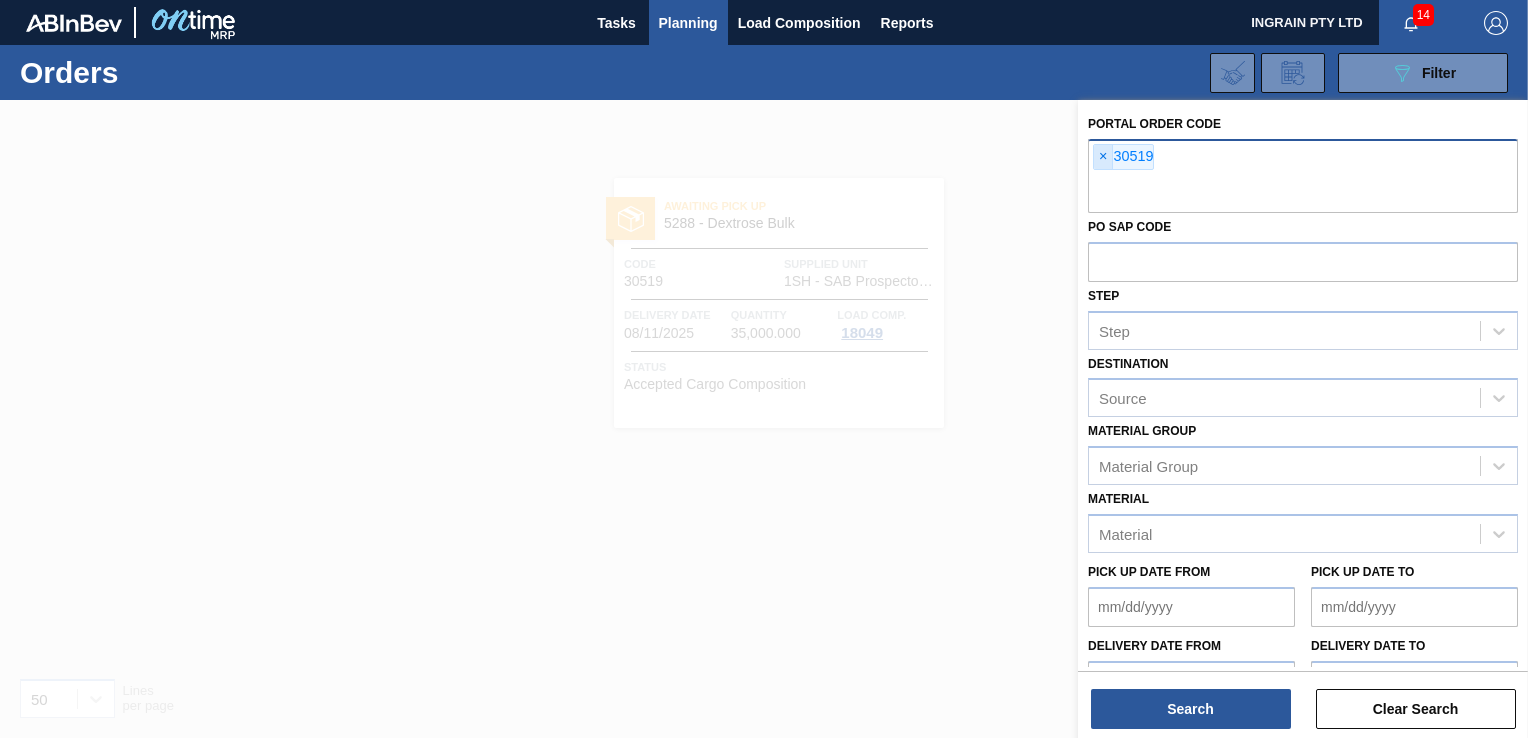 click on "×" at bounding box center (1103, 157) 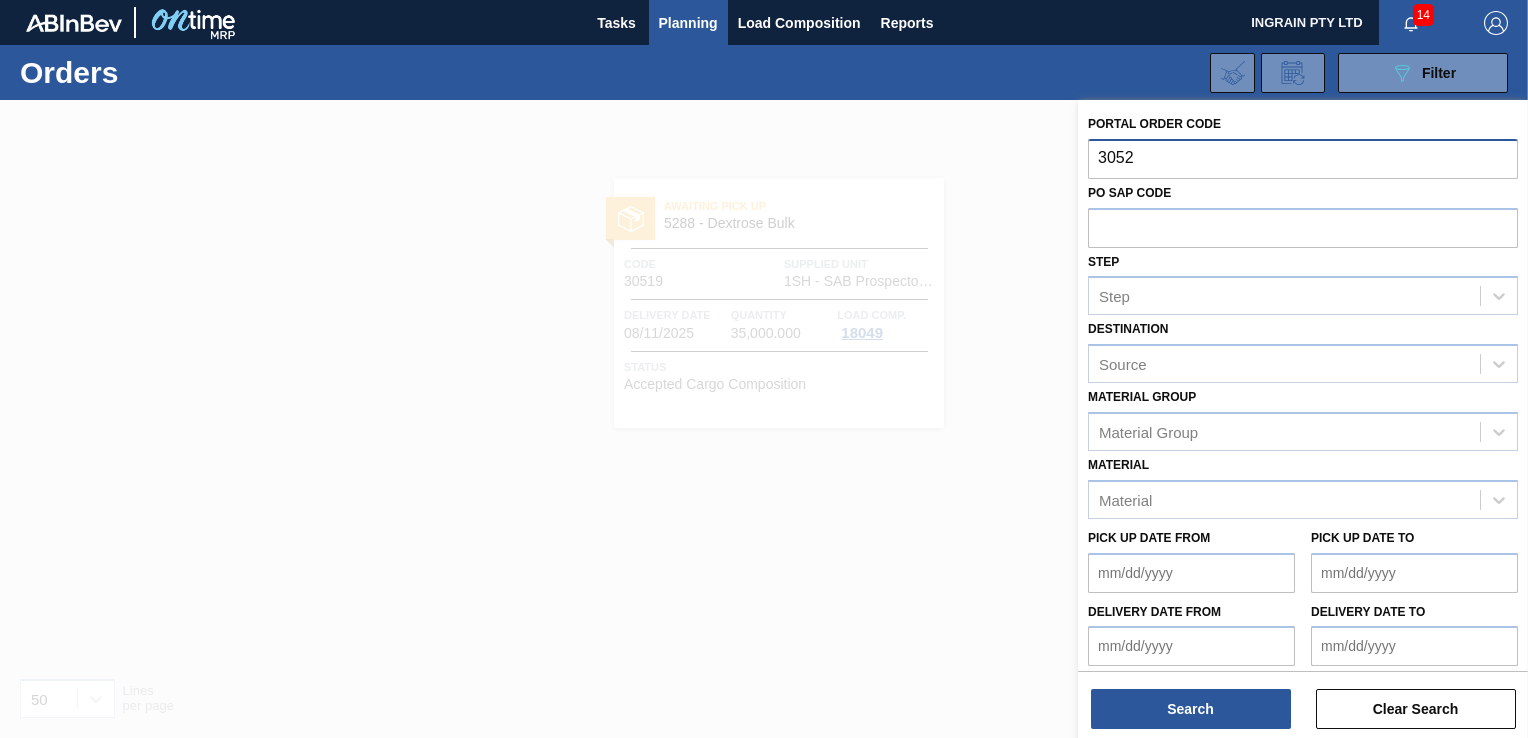 type on "30520" 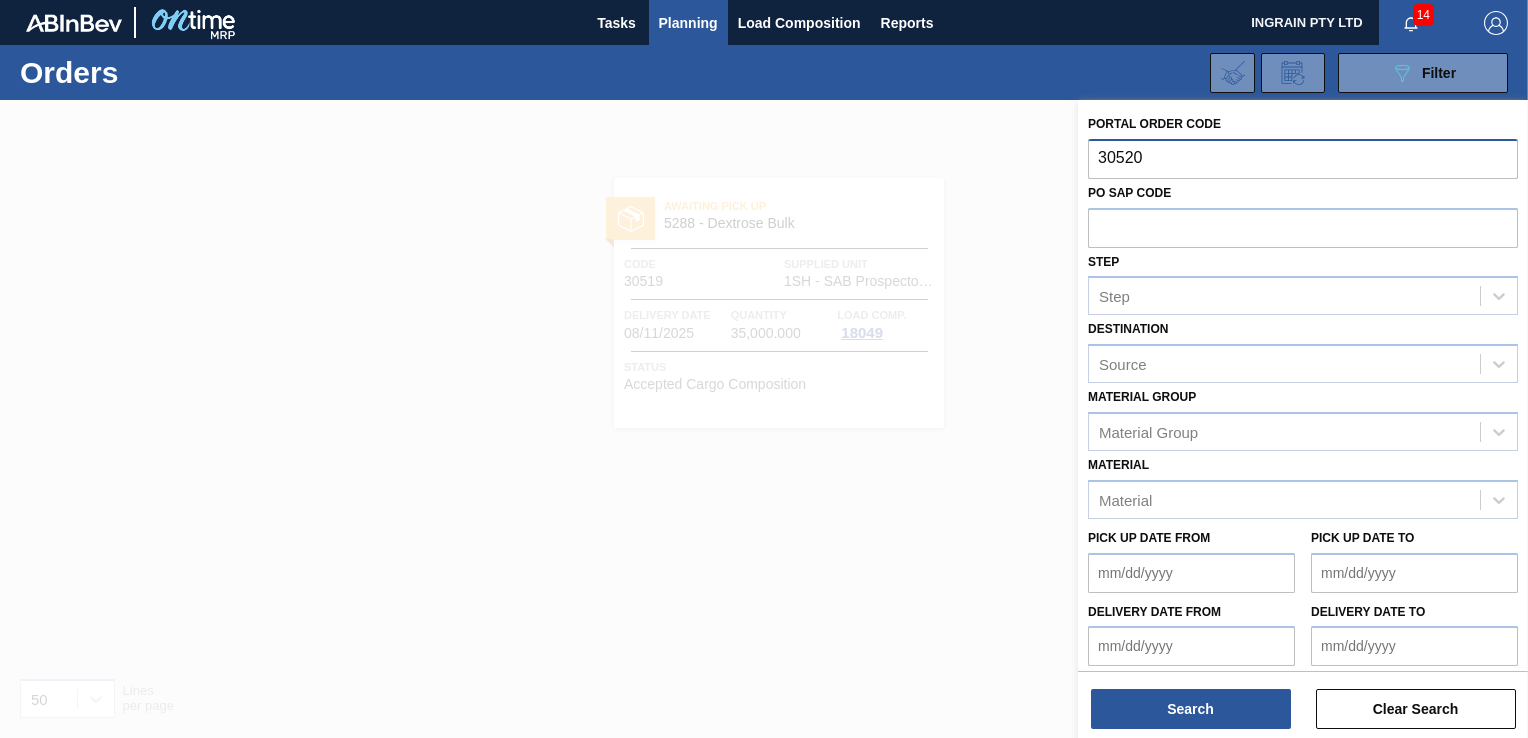 type 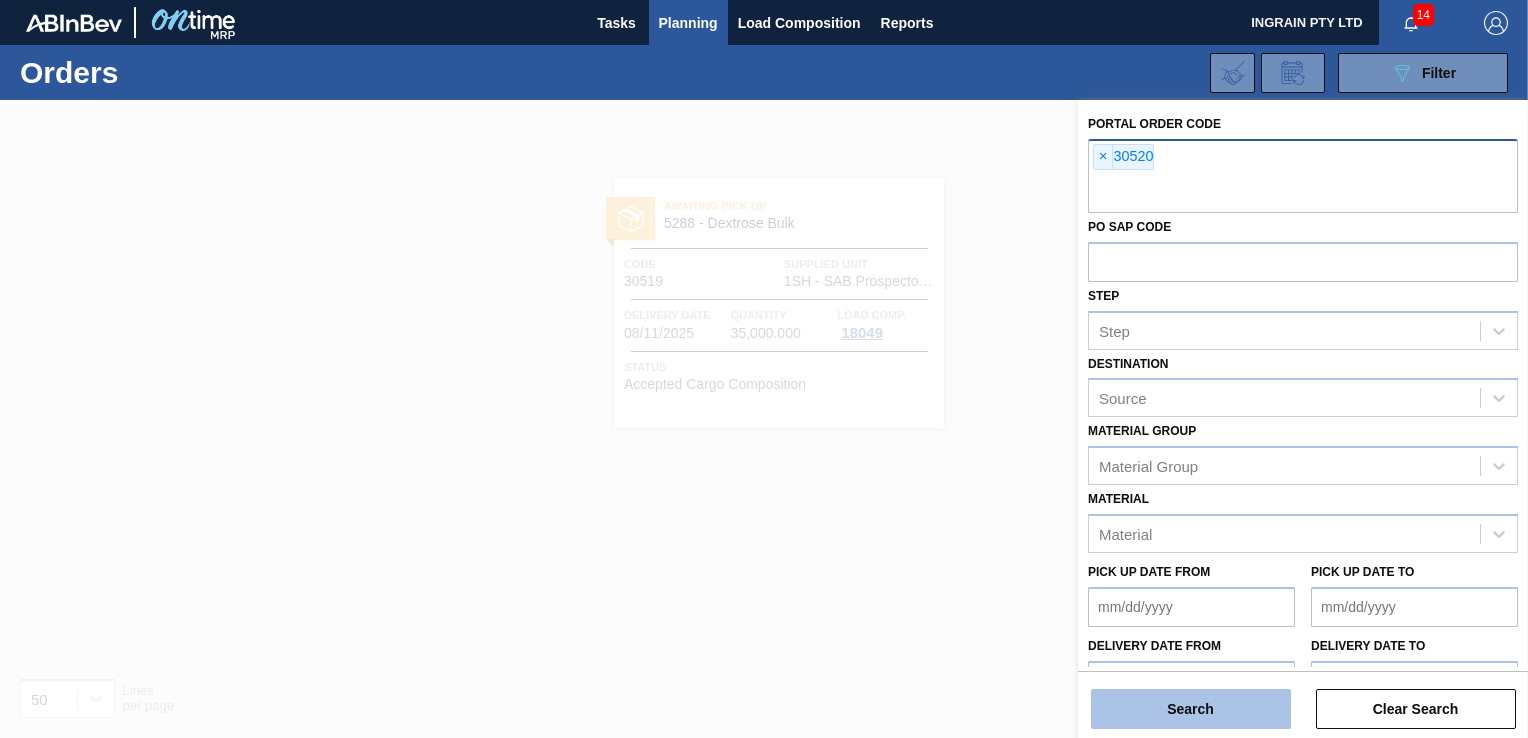 click on "Search" at bounding box center (1191, 709) 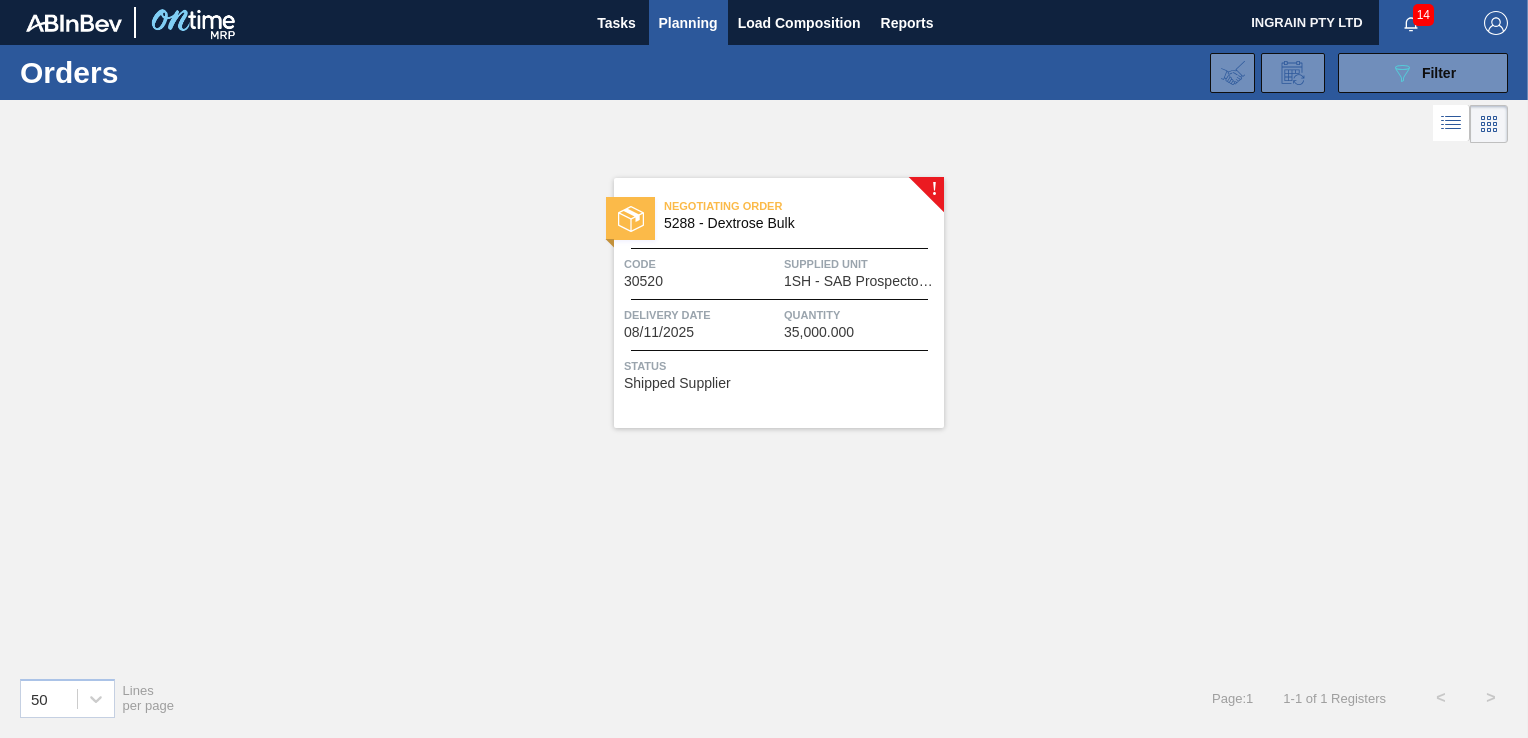 click on "Negotiating Order 5288 - Dextrose Bulk Code 30520 Supplied Unit 1SH - SAB Prospecton Brewery Delivery Date [DATE] Quantity 35,000.000 Status Shipped Supplier" at bounding box center [779, 303] 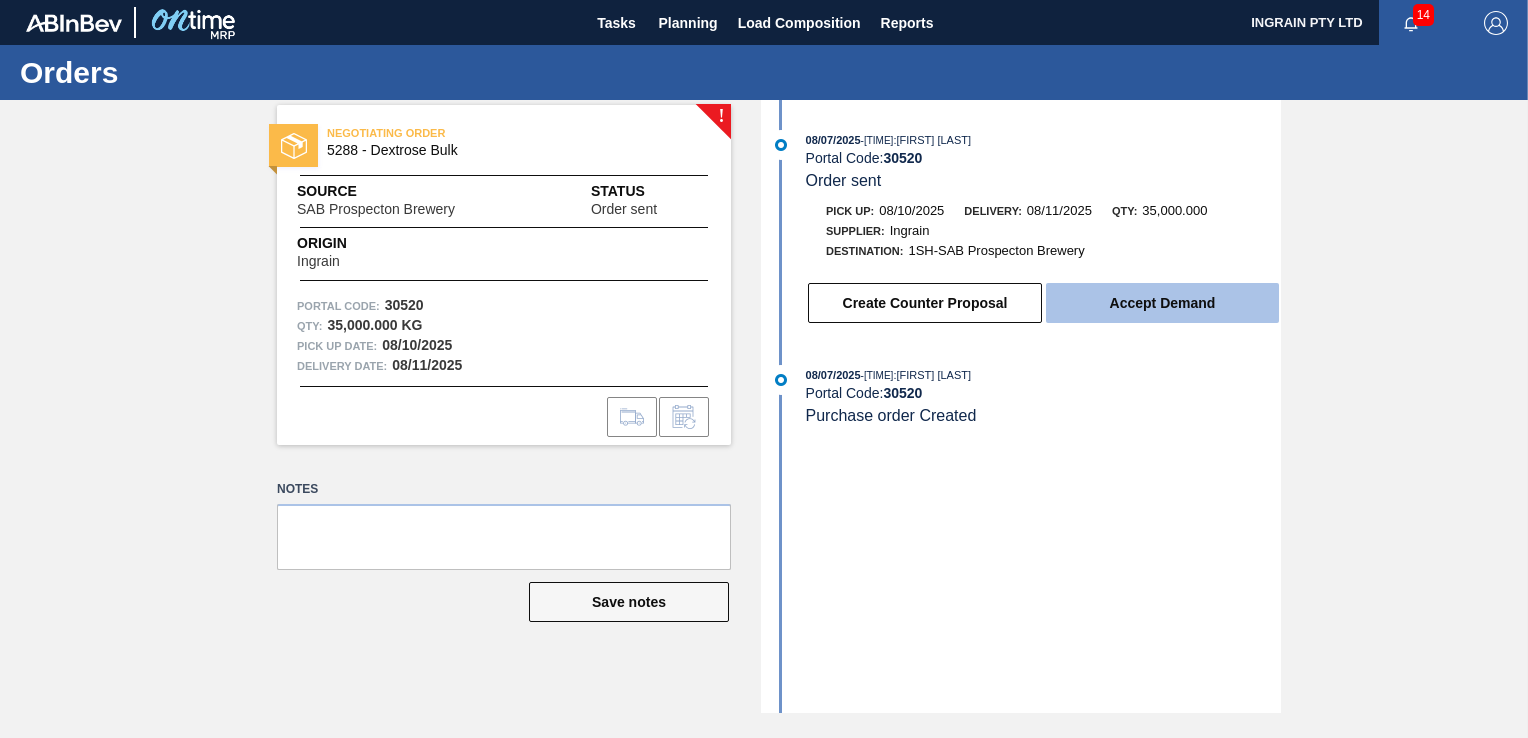 click on "Accept Demand" at bounding box center [1162, 303] 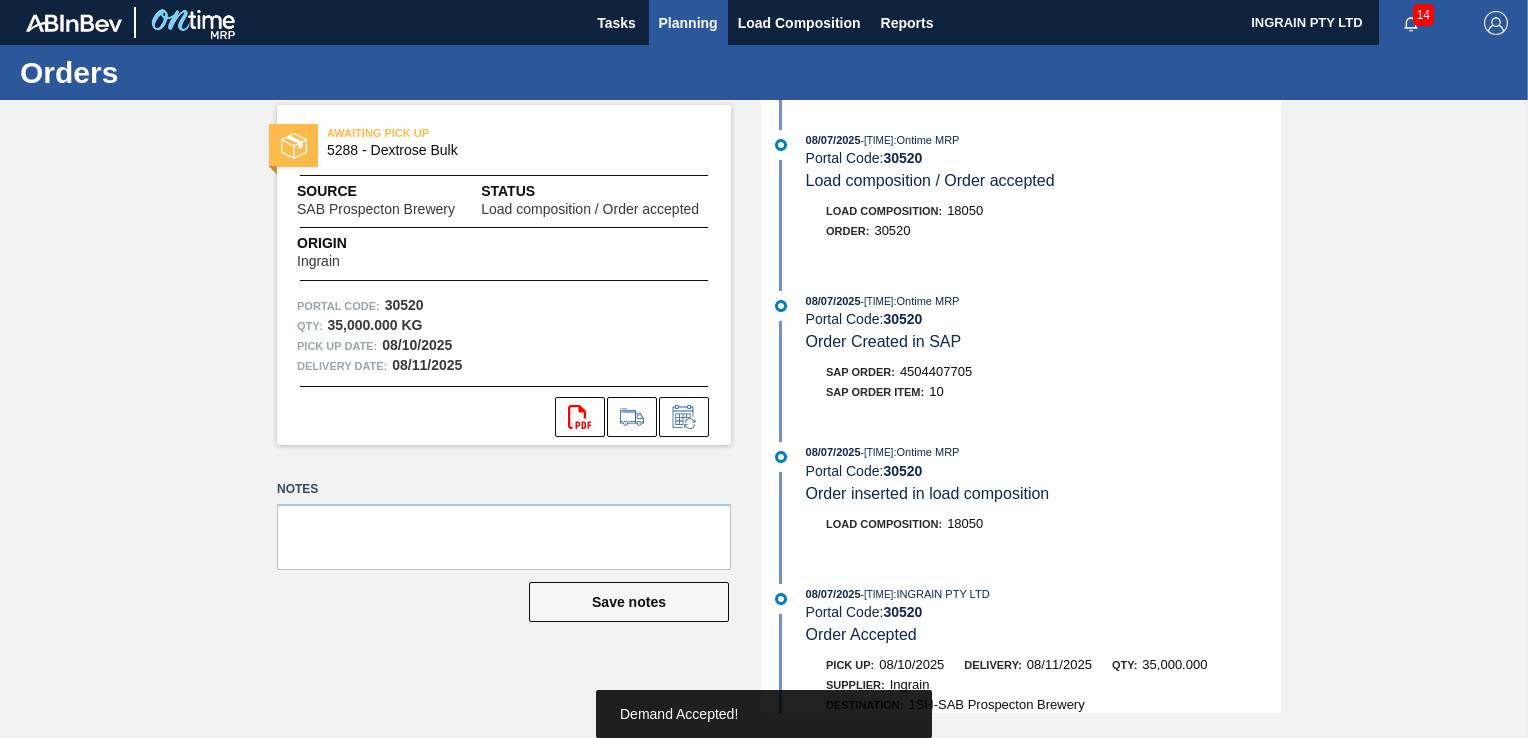 click on "Planning" at bounding box center [688, 23] 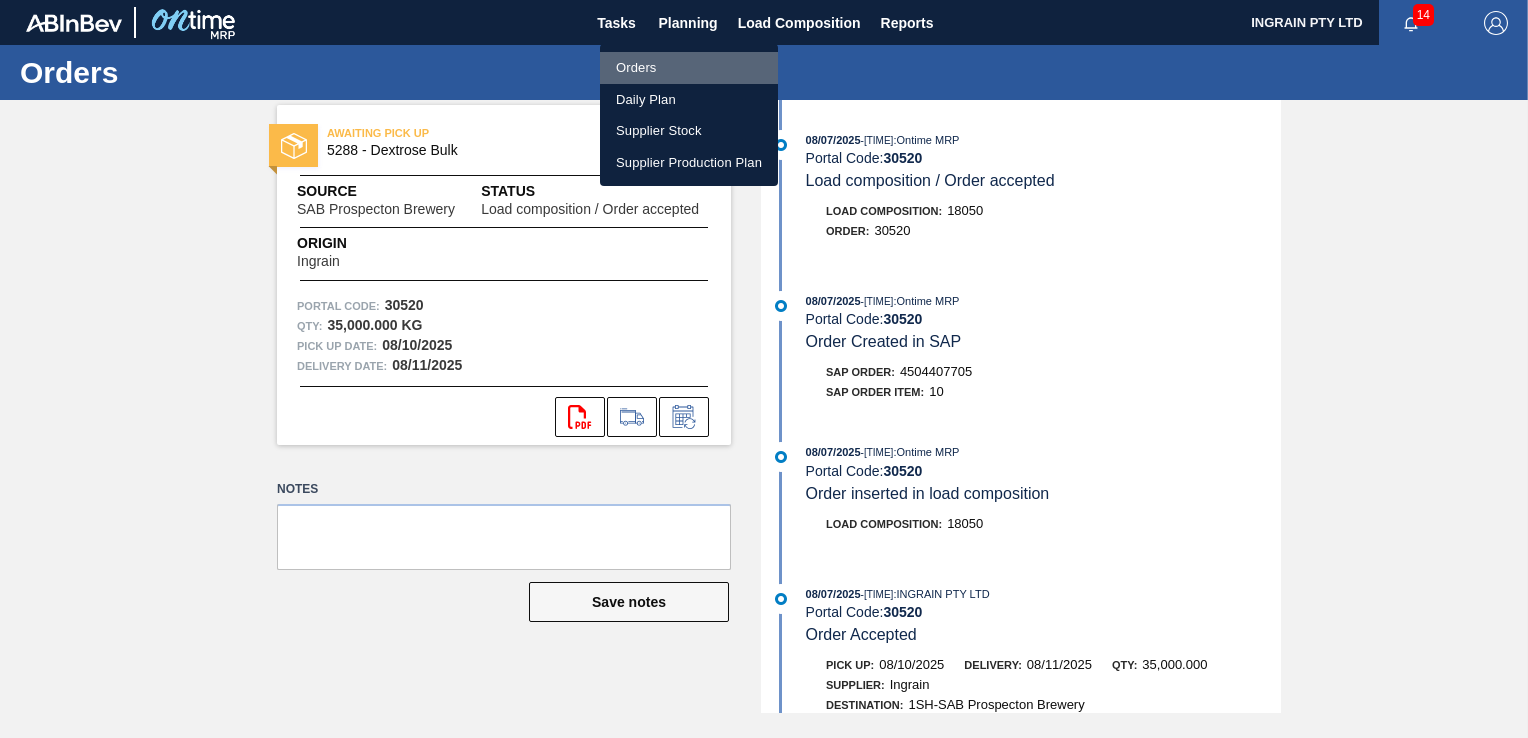 click on "Orders" at bounding box center [689, 68] 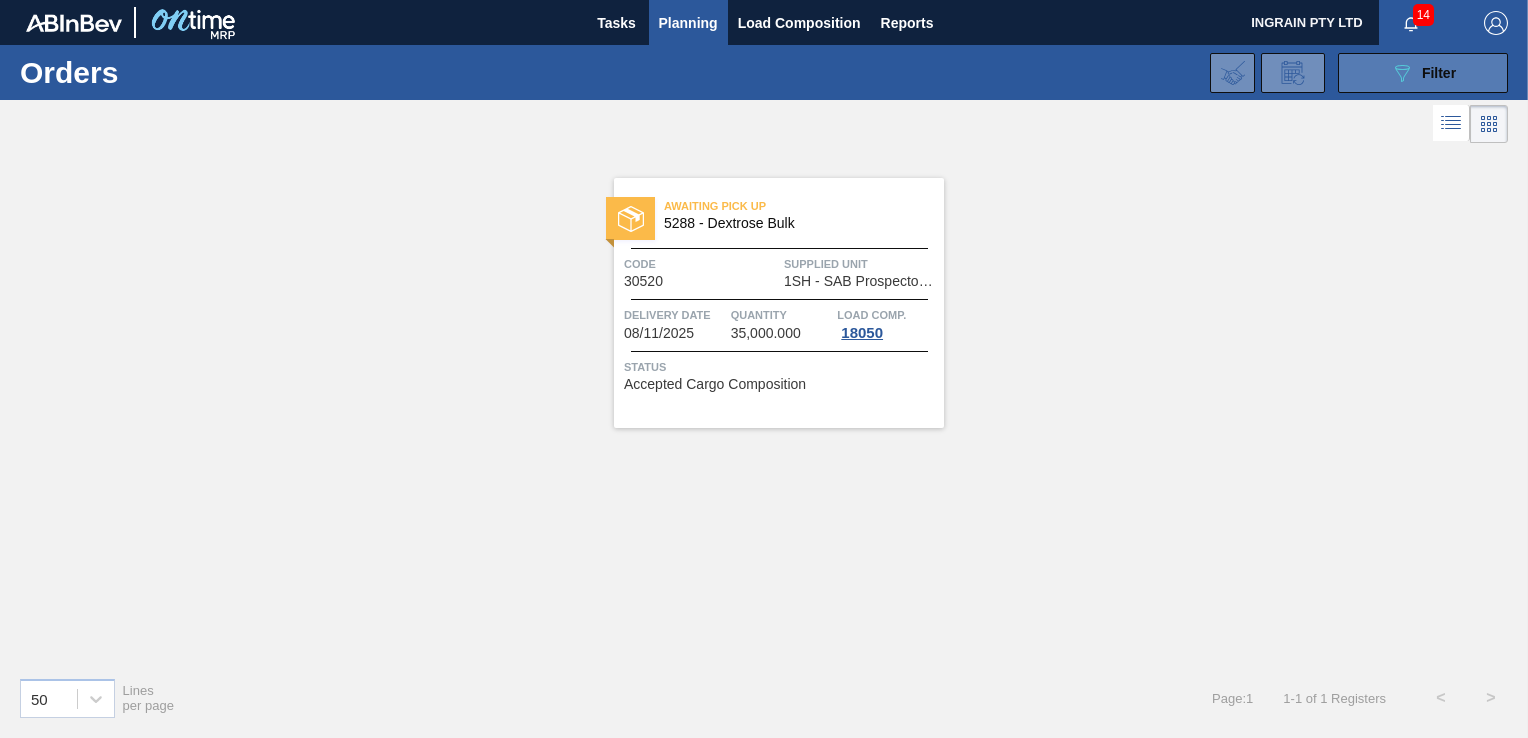 click on "089F7B8B-B2A5-4AFE-B5C0-19BA573D28AC Filter" at bounding box center [1423, 73] 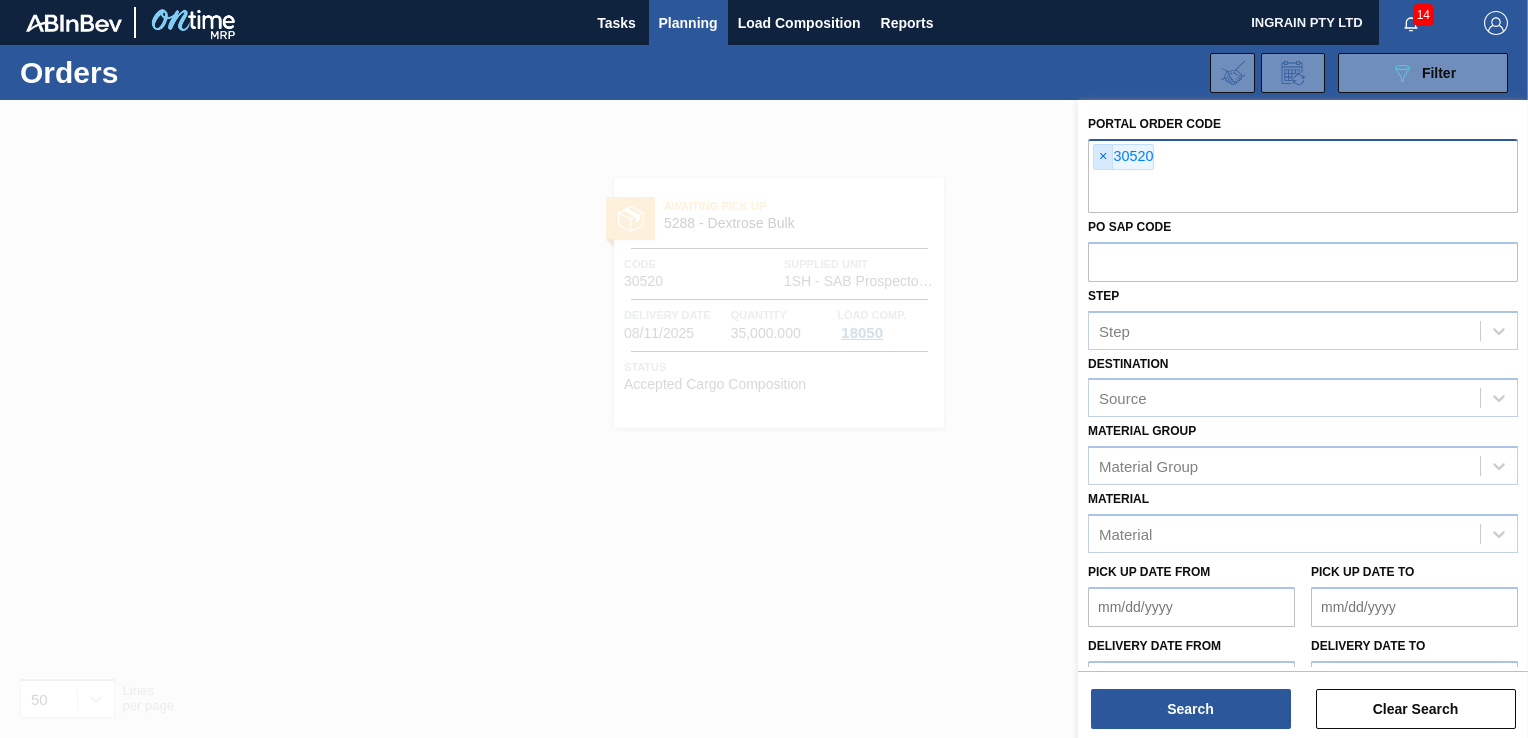 click on "×" at bounding box center [1103, 157] 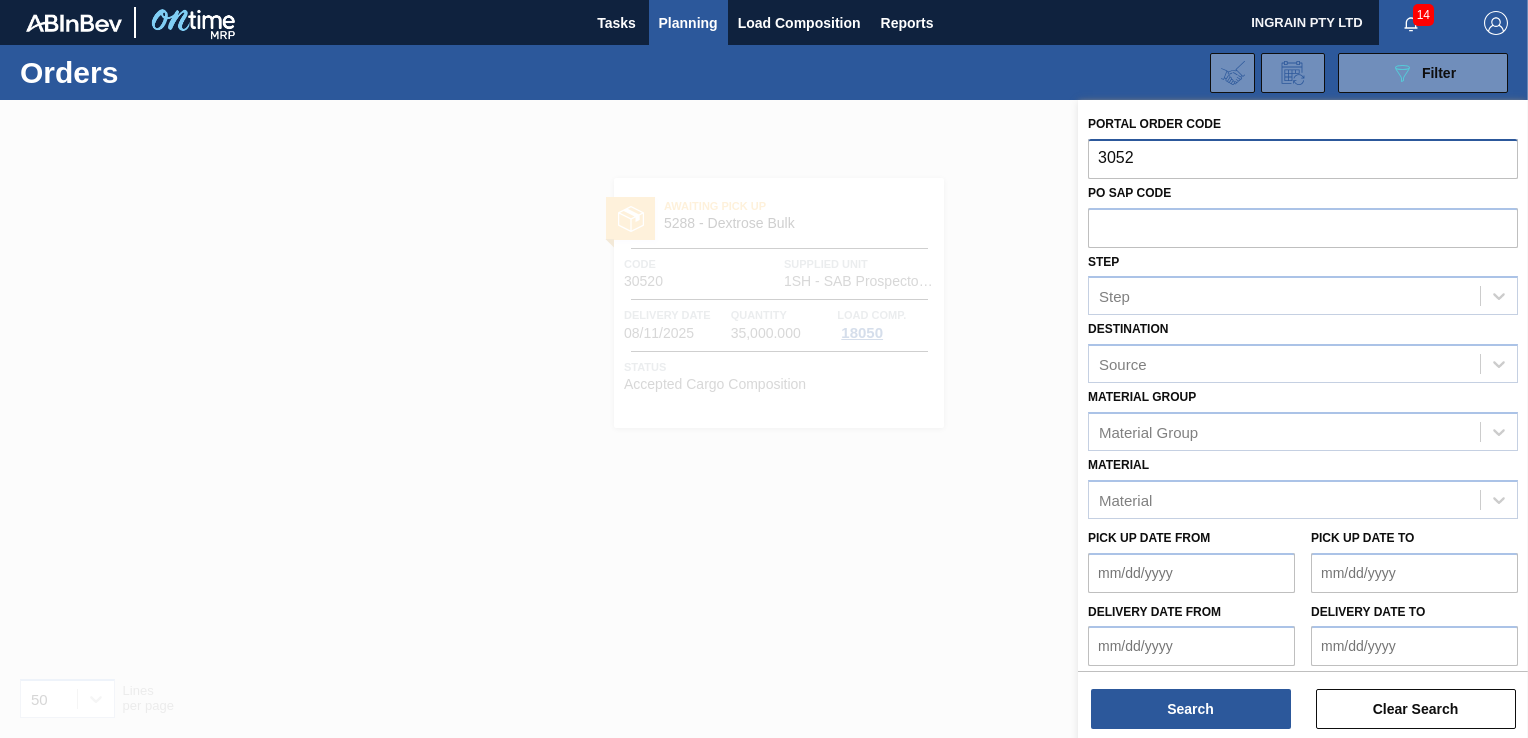 type on "30521" 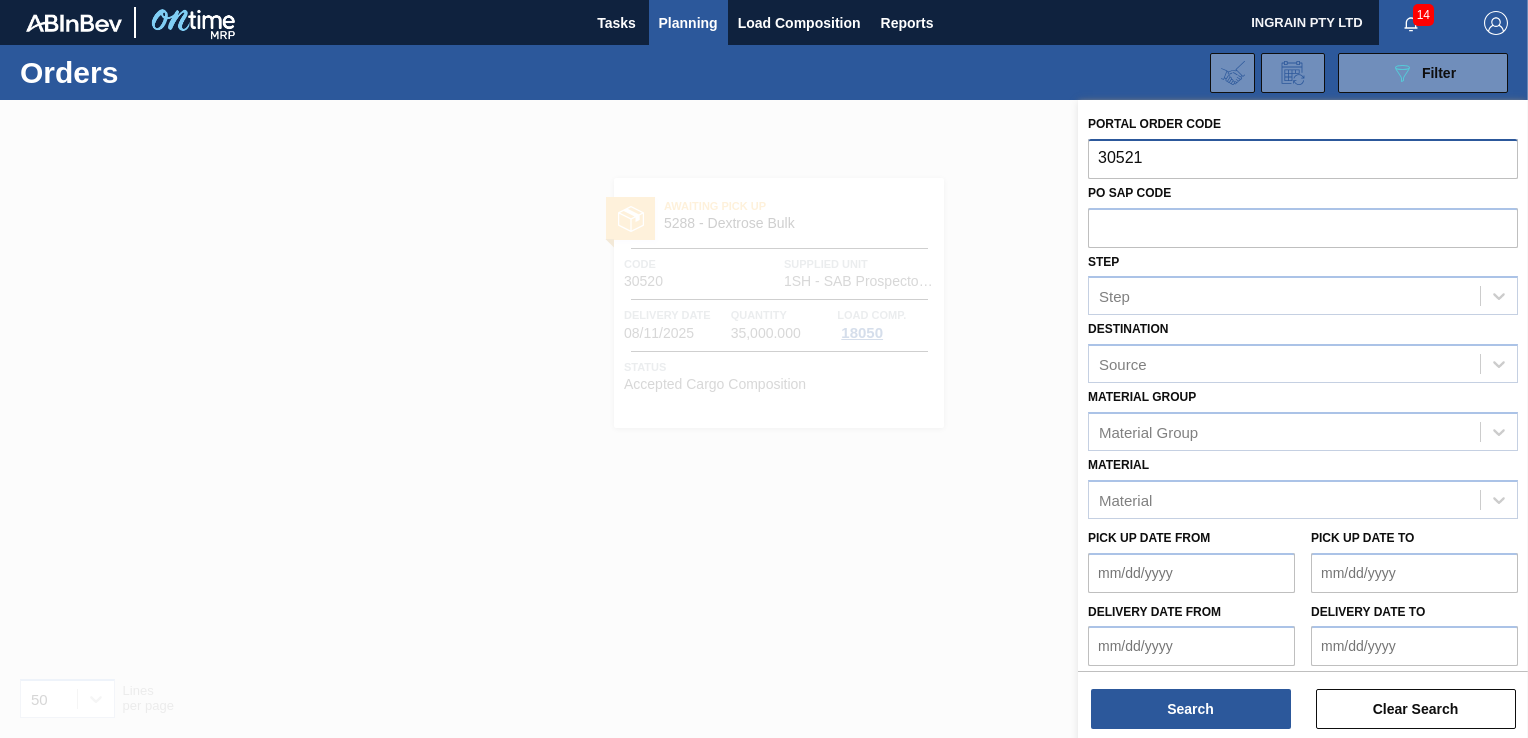 type 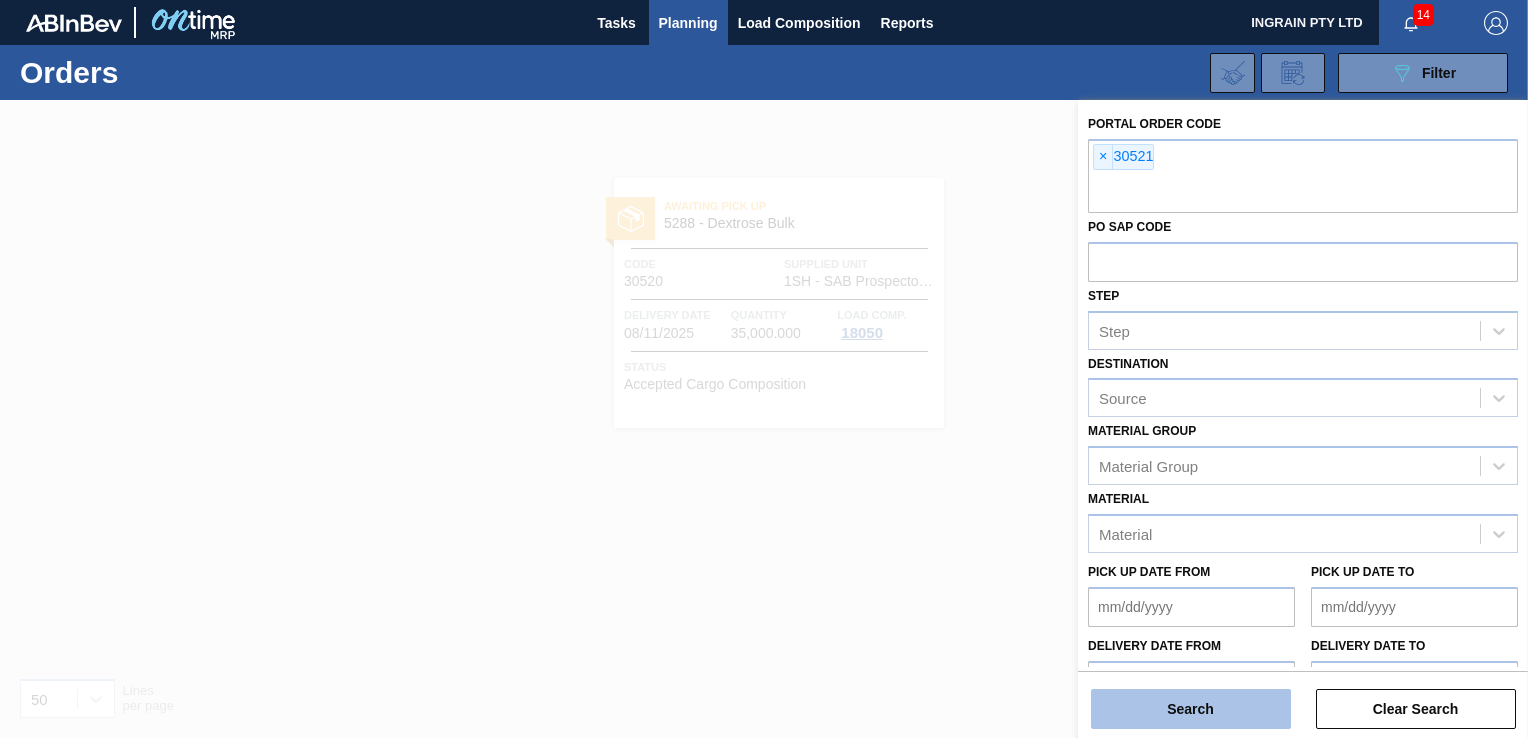 click on "Search" at bounding box center (1191, 709) 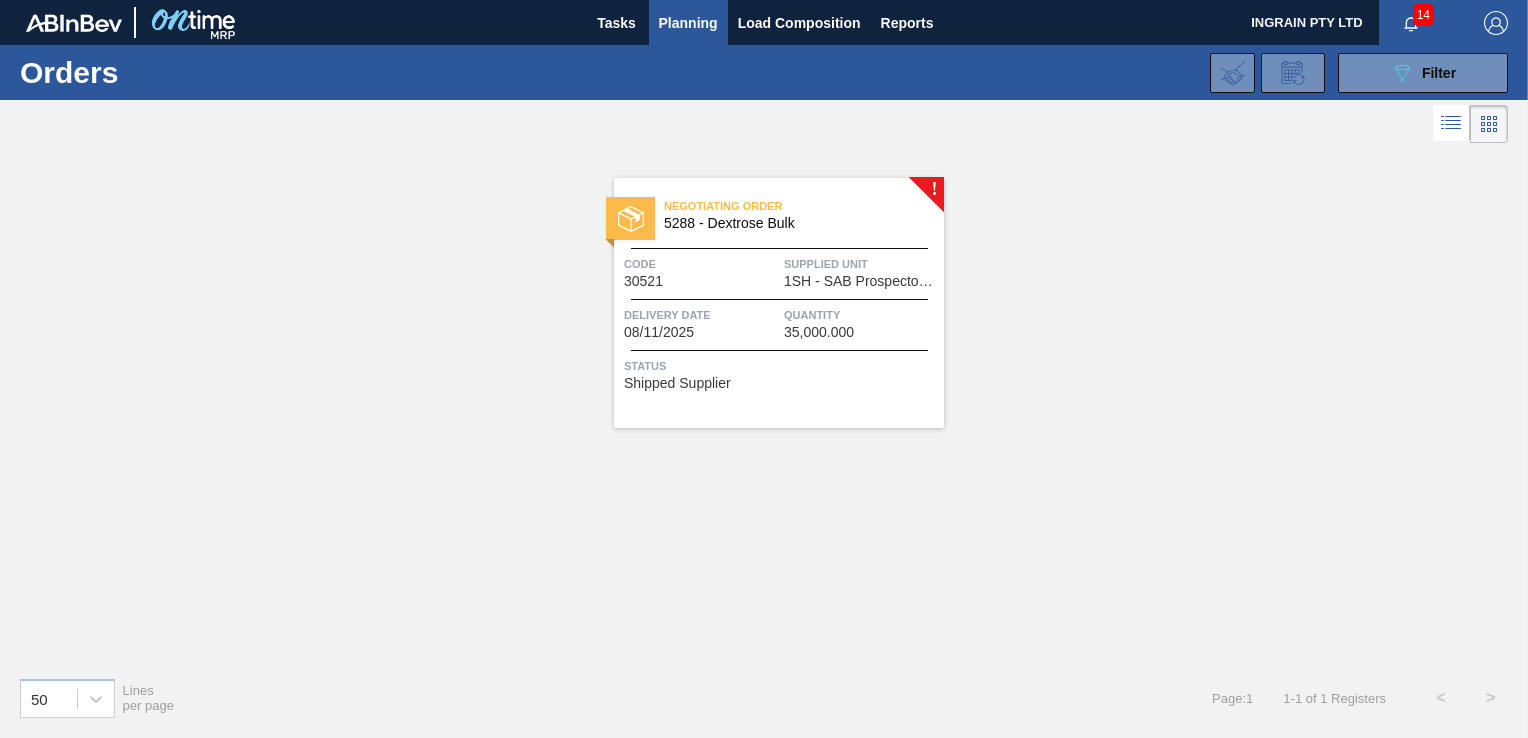 click on "Delivery Date" at bounding box center [701, 315] 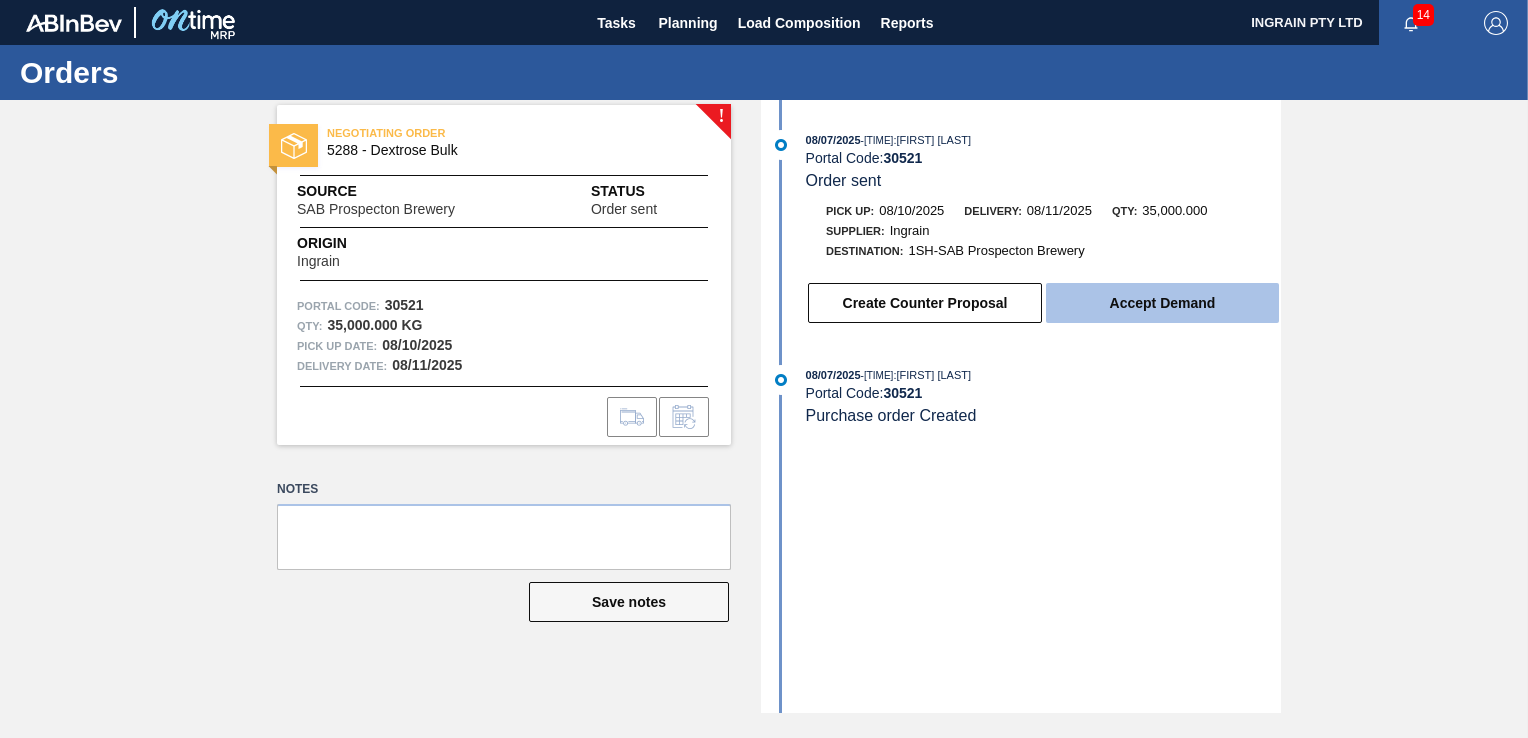 click on "Accept Demand" at bounding box center (1162, 303) 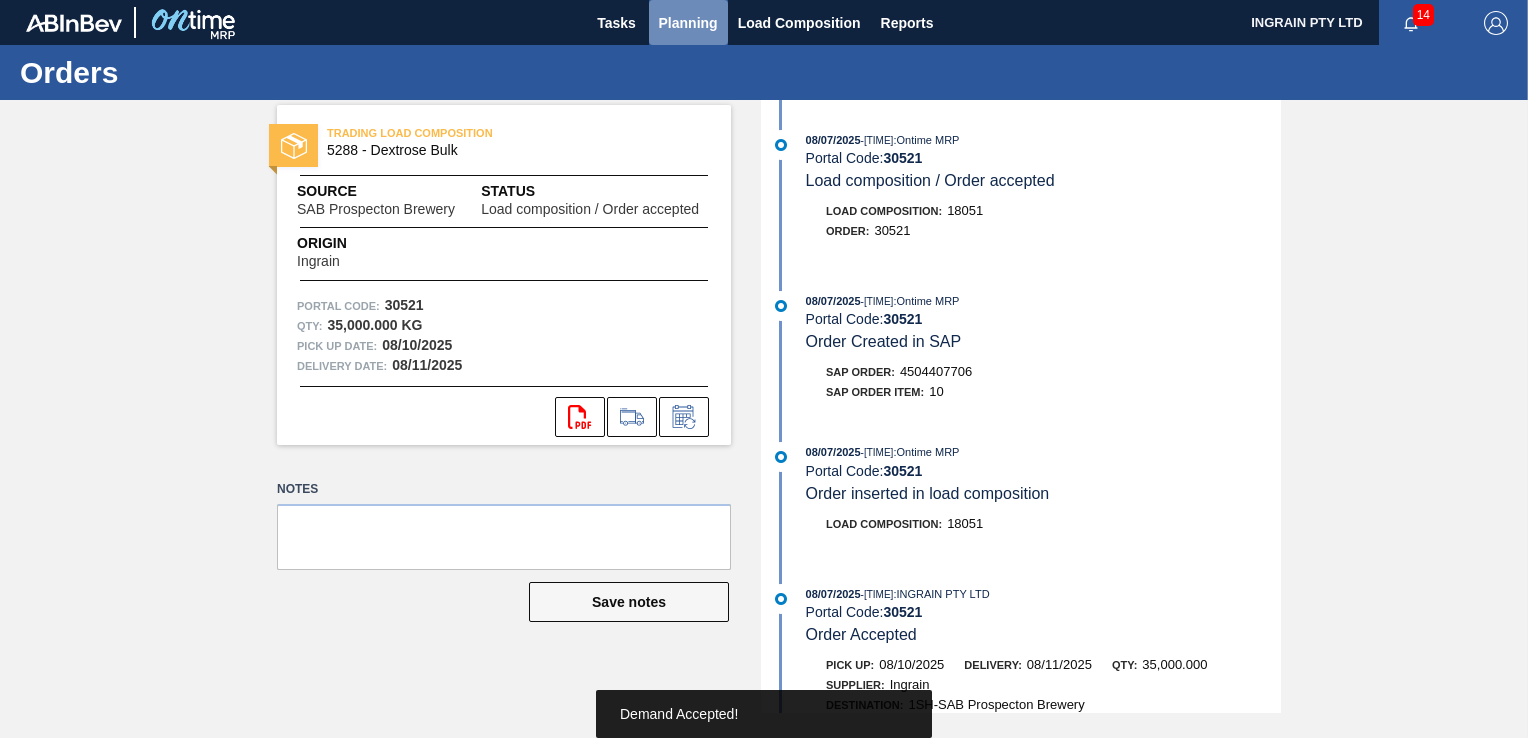 click on "Planning" at bounding box center (688, 23) 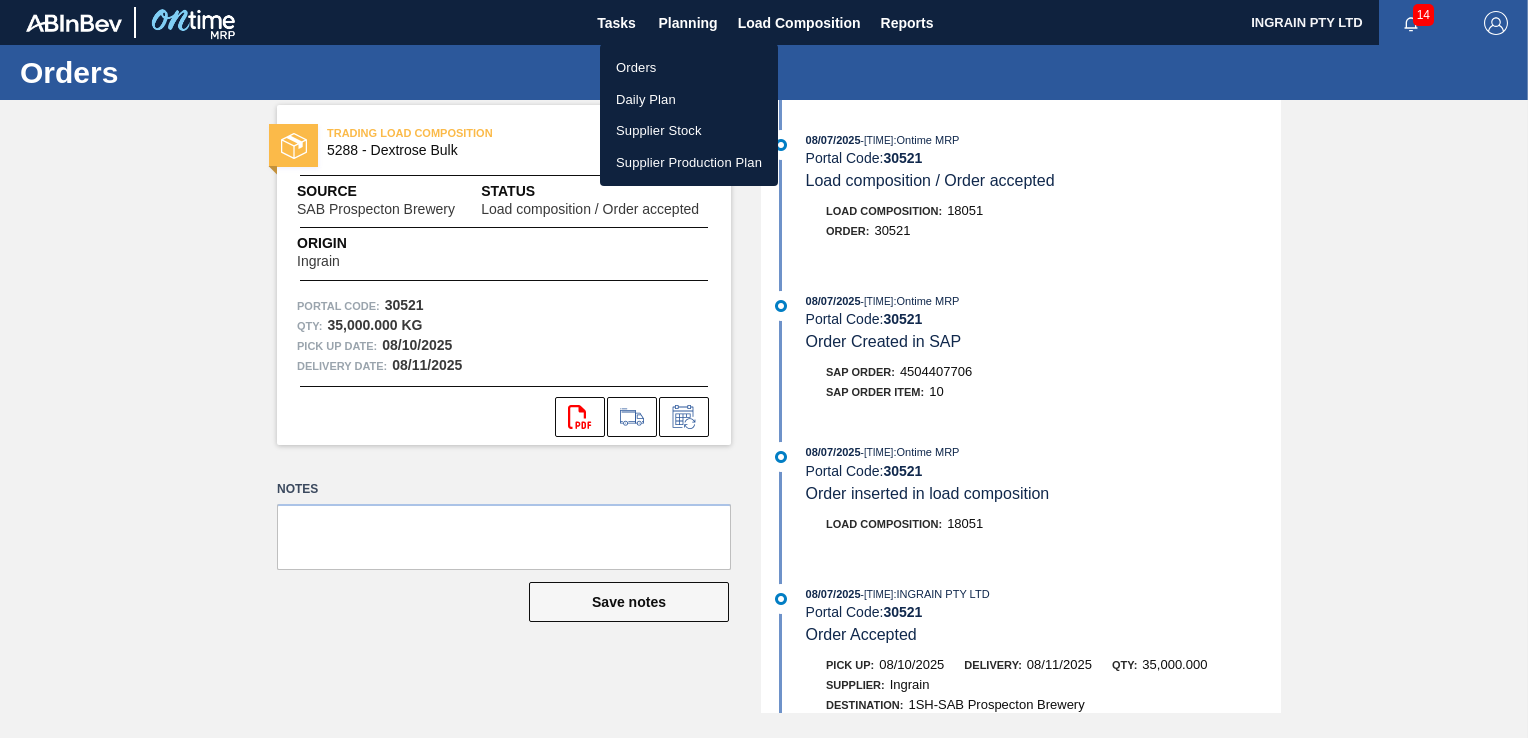 click at bounding box center (764, 369) 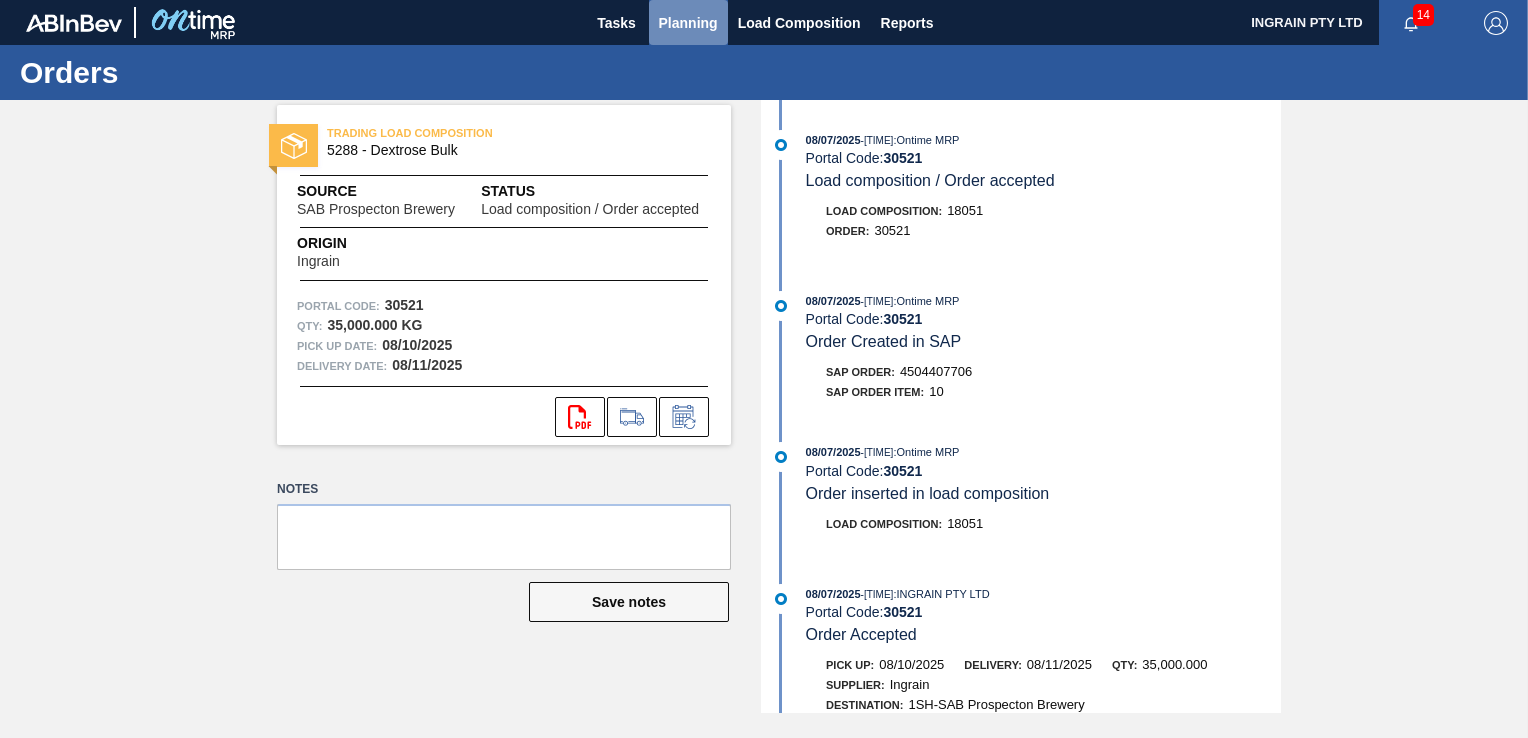 click on "Planning" at bounding box center (688, 23) 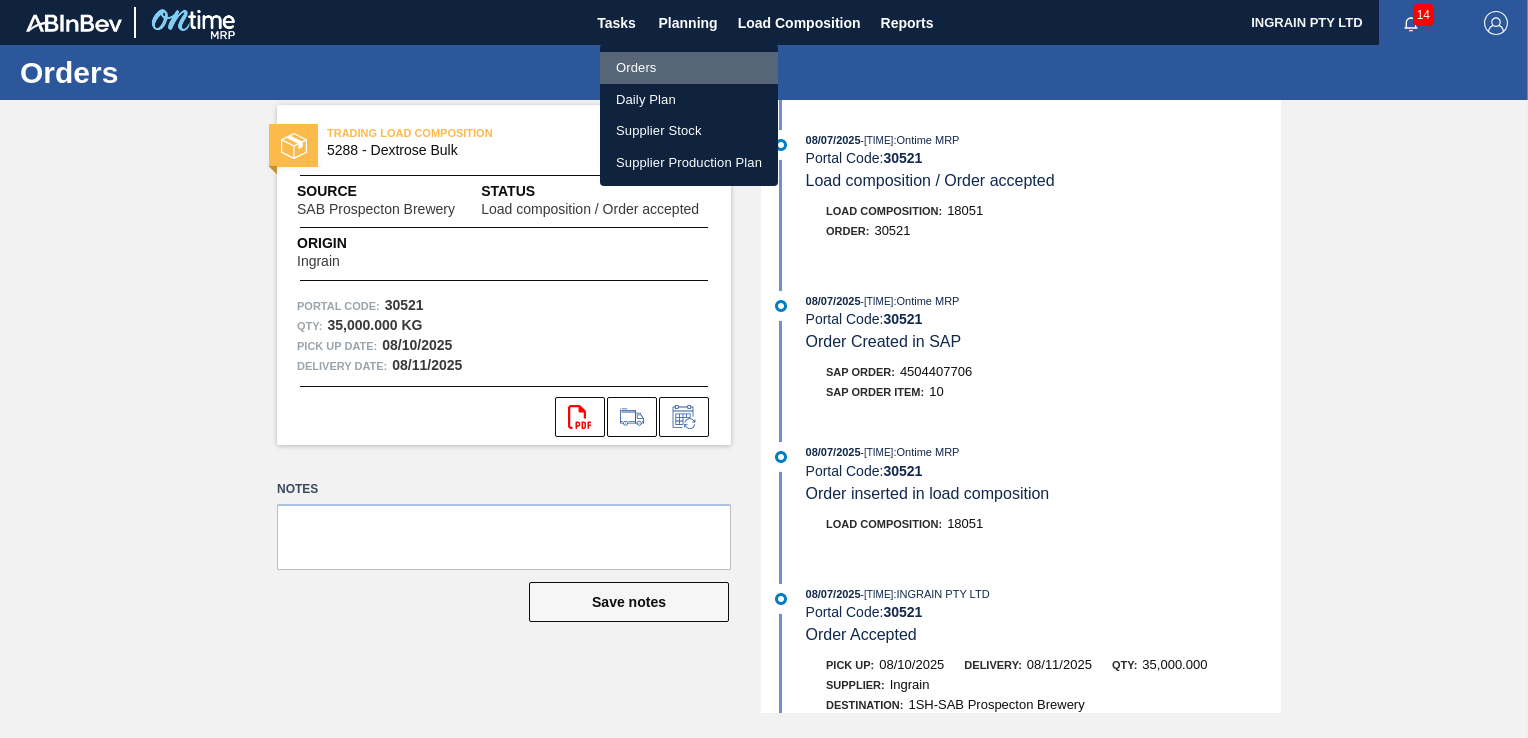 click on "Orders" at bounding box center [689, 68] 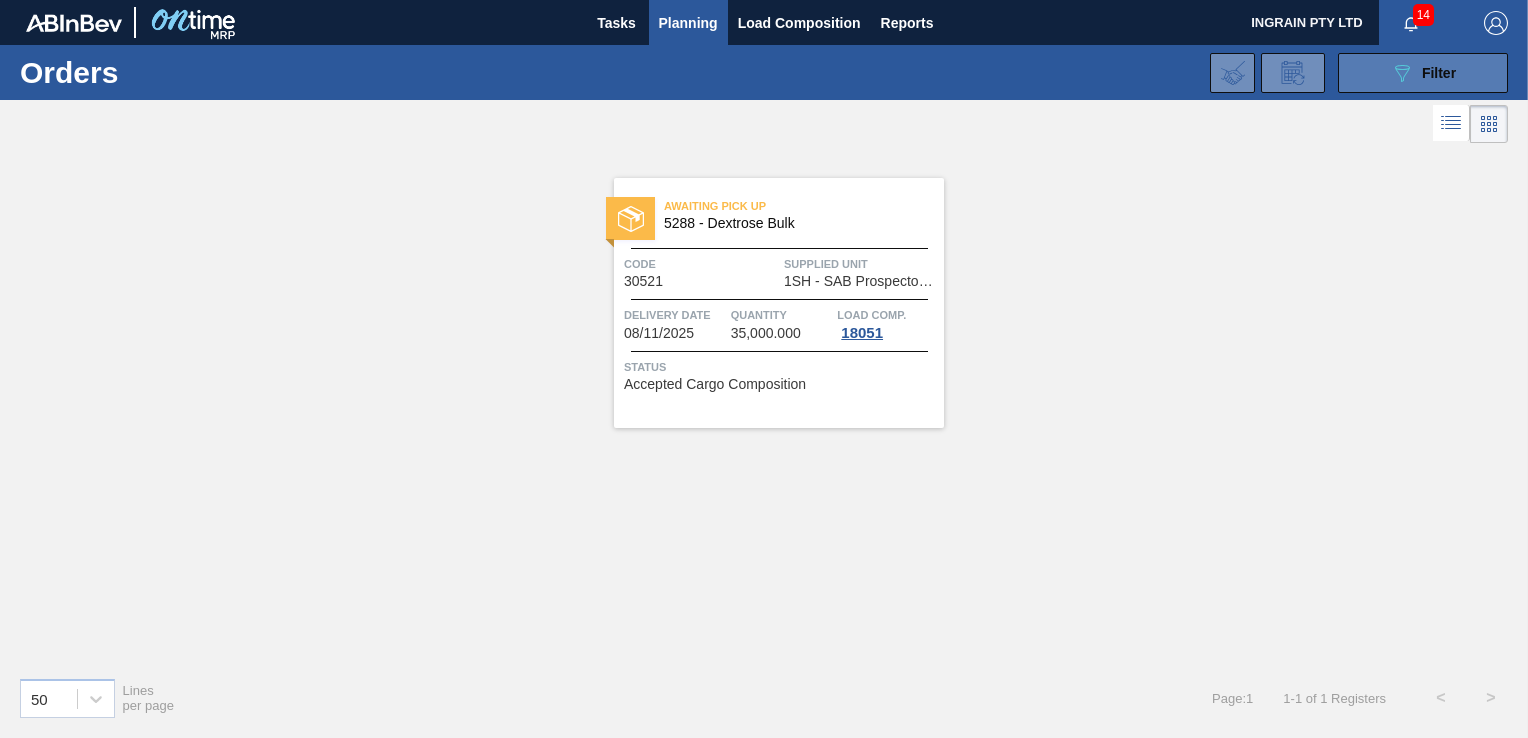 click on "089F7B8B-B2A5-4AFE-B5C0-19BA573D28AC Filter" at bounding box center (1423, 73) 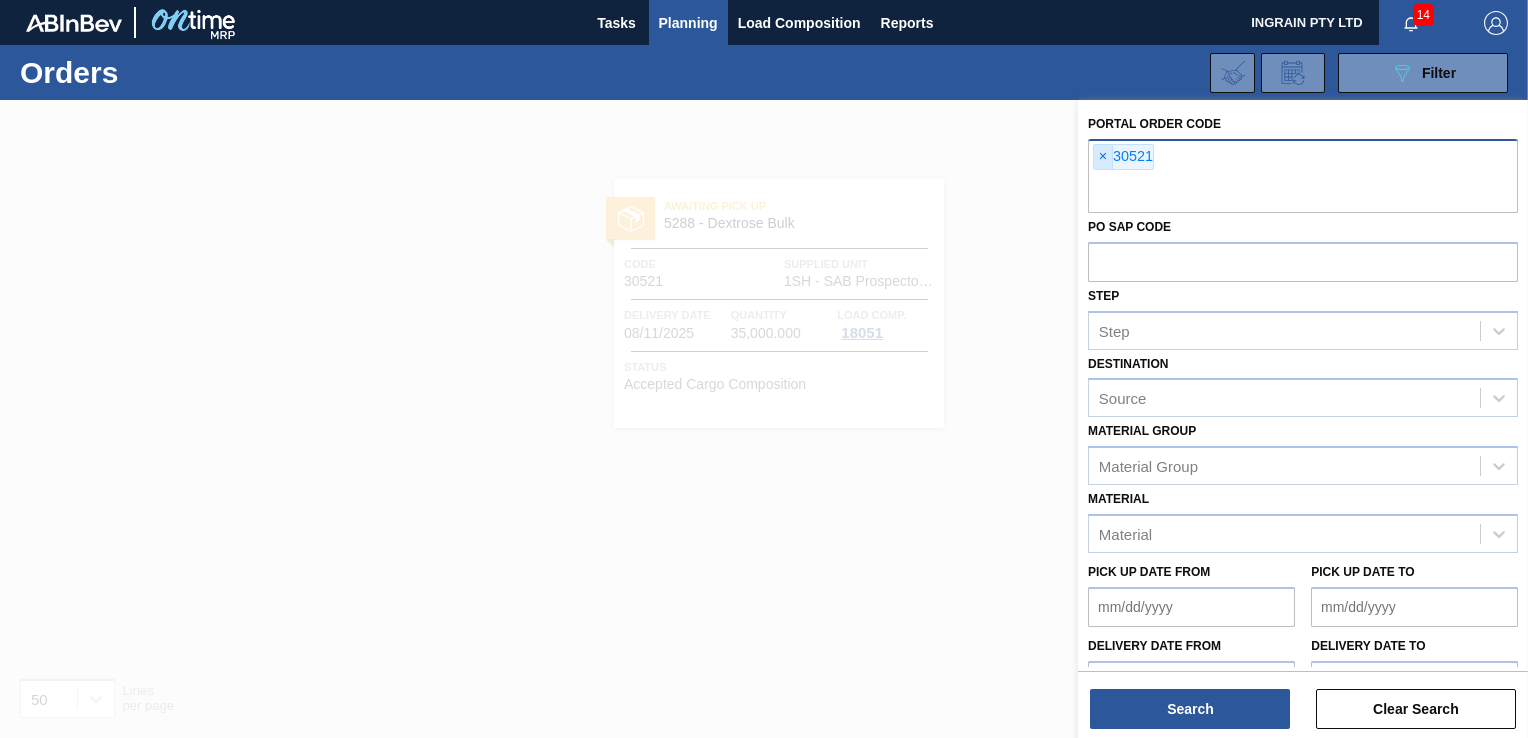 click on "×" at bounding box center [1103, 157] 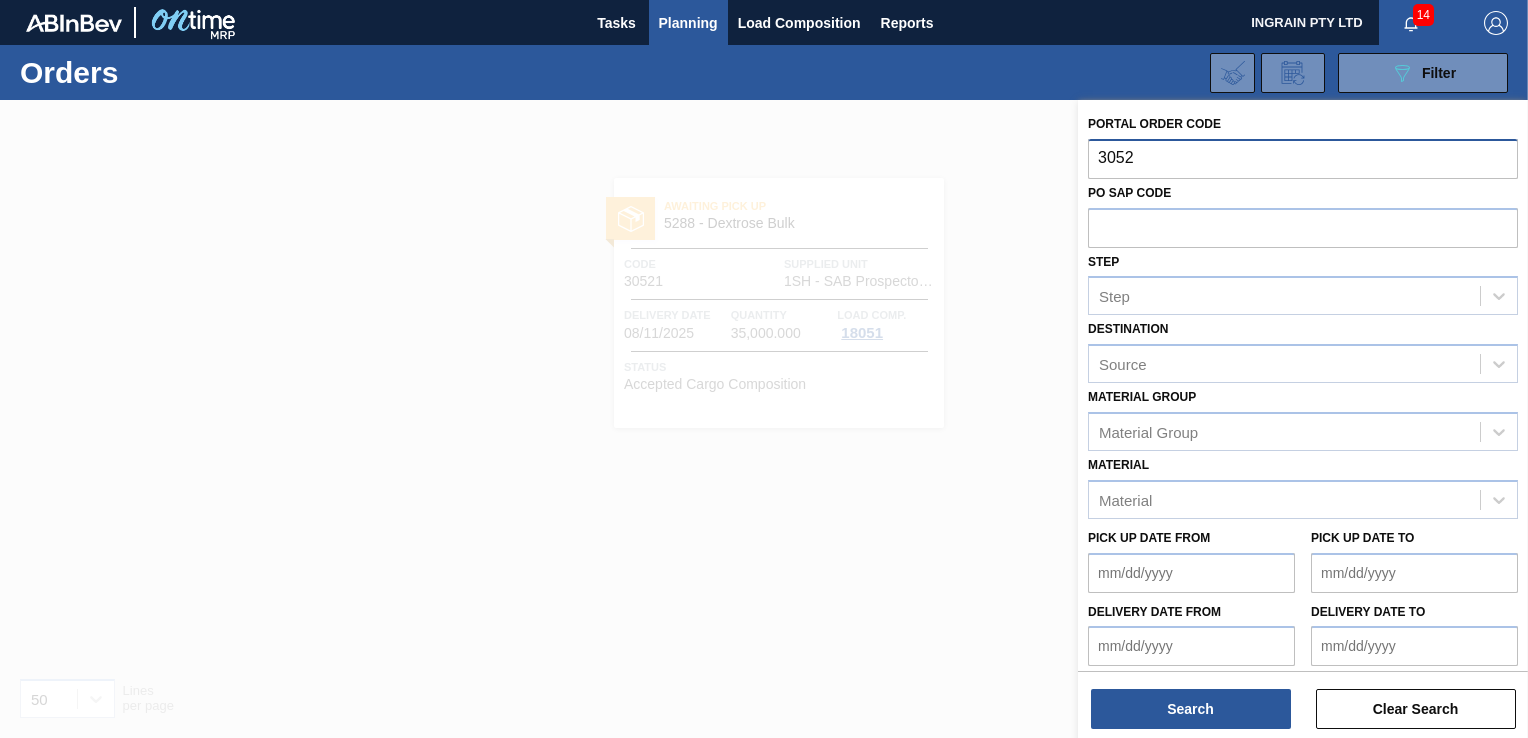 type on "30522" 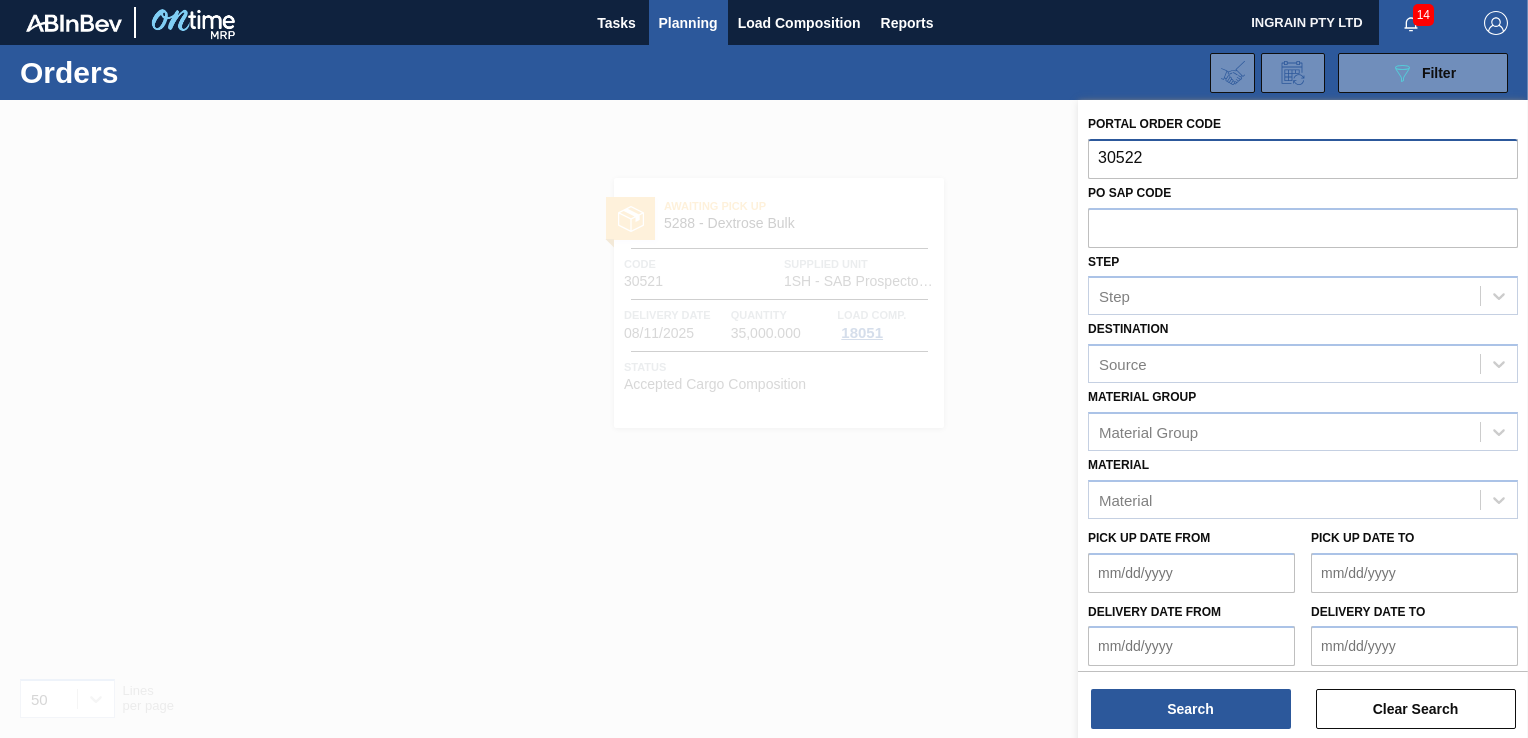type 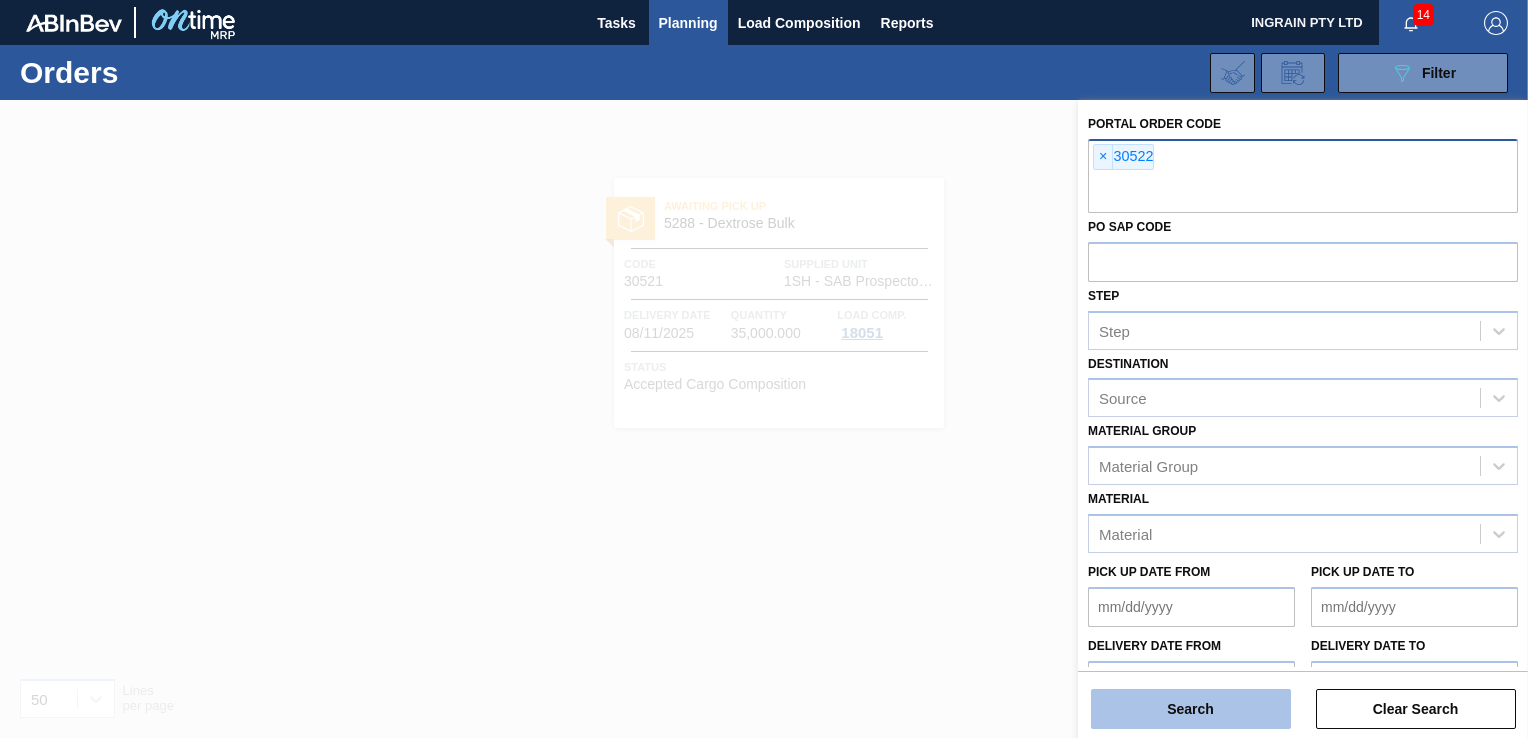 click on "Search" at bounding box center (1191, 709) 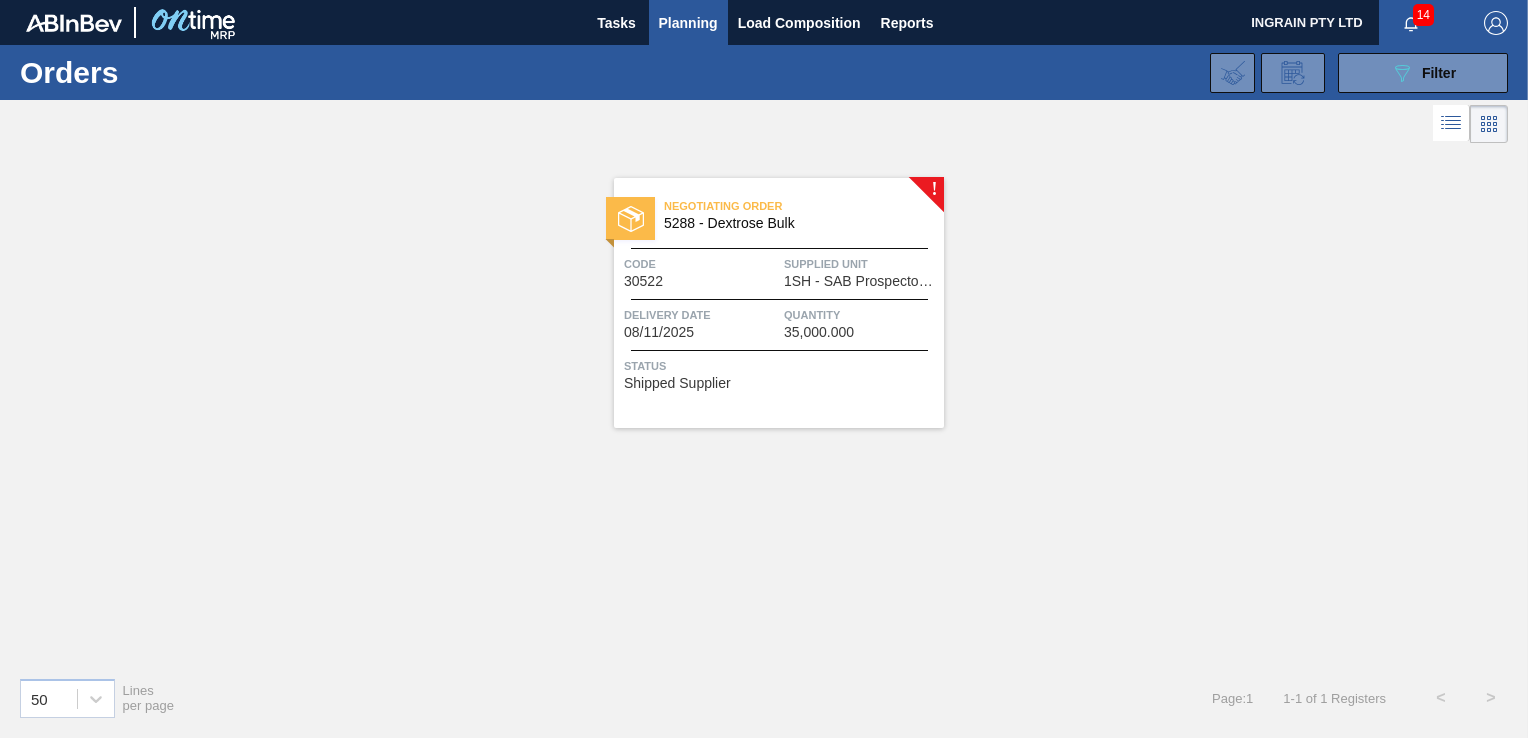 click on "! Negotiating Order 5288 - Dextrose Bulk Code 30522 Supplied Unit 1SH - SAB Prospecton Brewery Delivery Date [DATE] Quantity 35,000.000 Status Shipped Supplier" at bounding box center [764, 404] 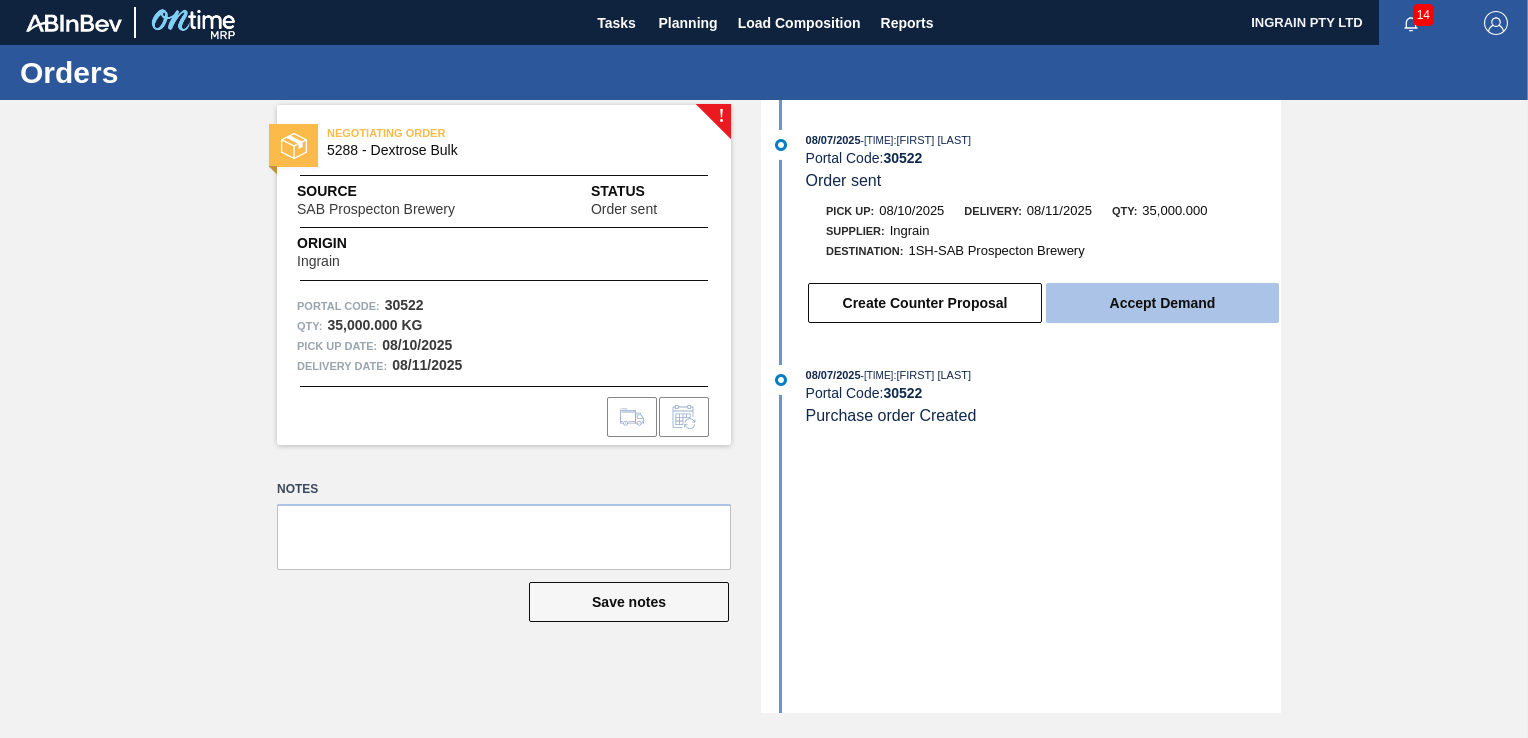 click on "Accept Demand" at bounding box center [1162, 303] 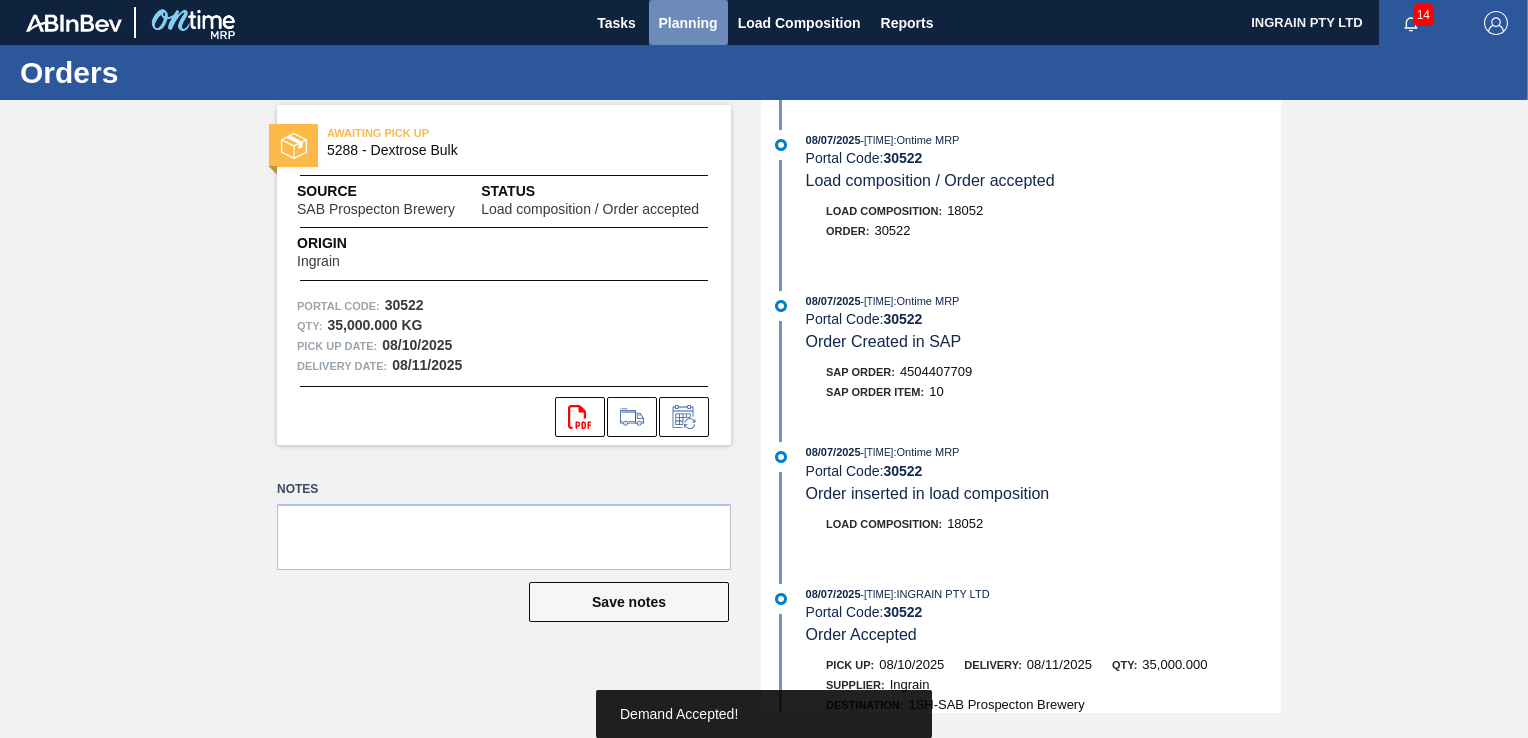 click on "Planning" at bounding box center [688, 22] 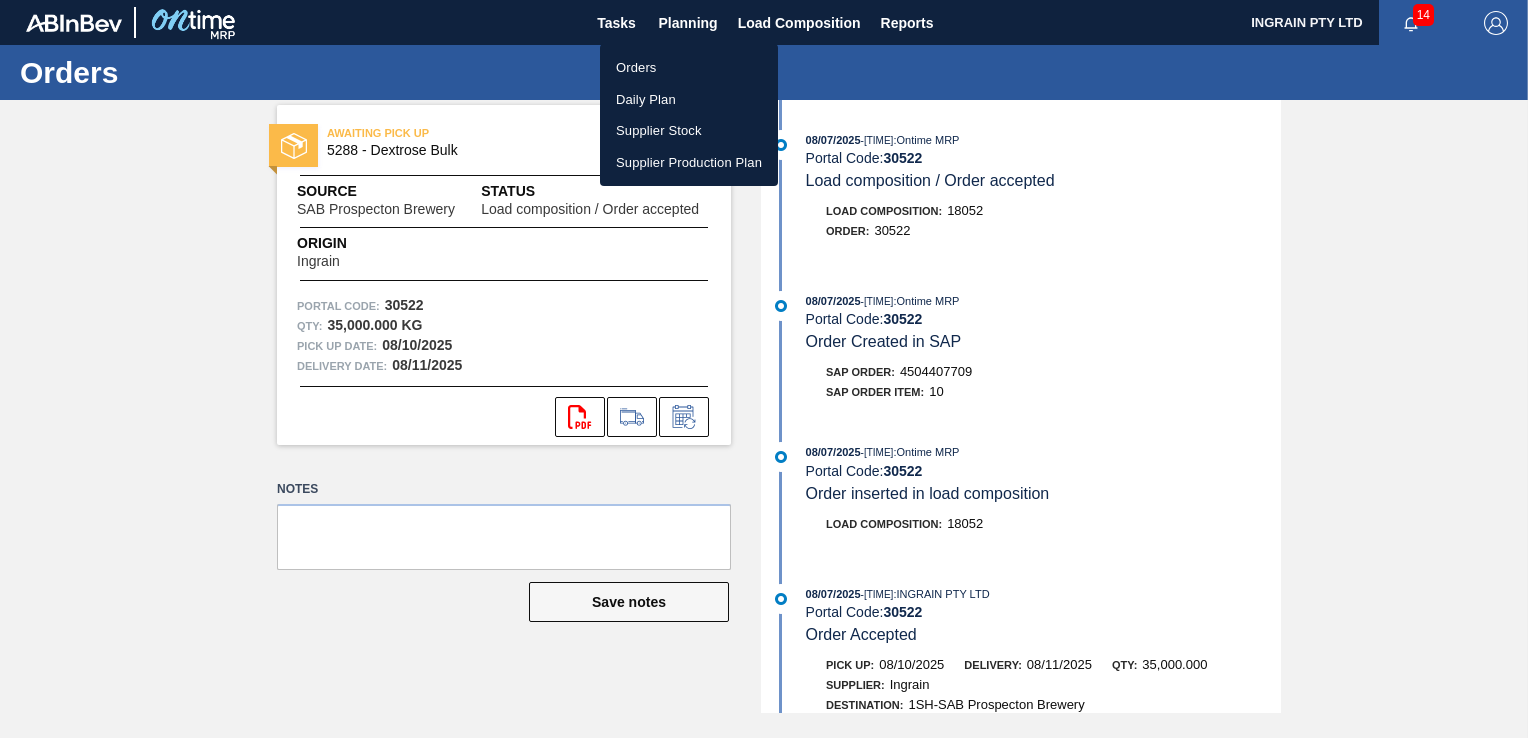 click on "Orders" at bounding box center [689, 68] 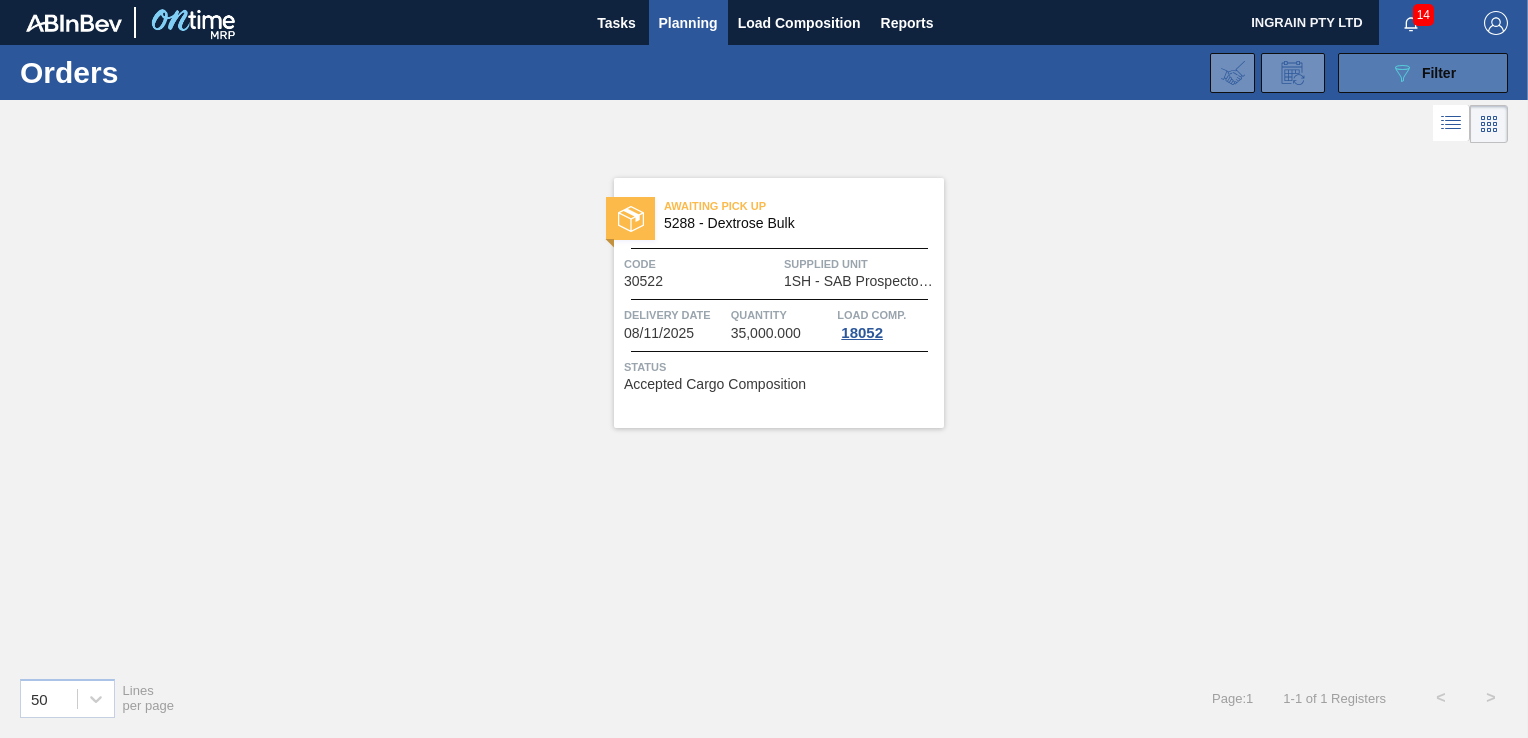 click on "089F7B8B-B2A5-4AFE-B5C0-19BA573D28AC Filter" at bounding box center [1423, 73] 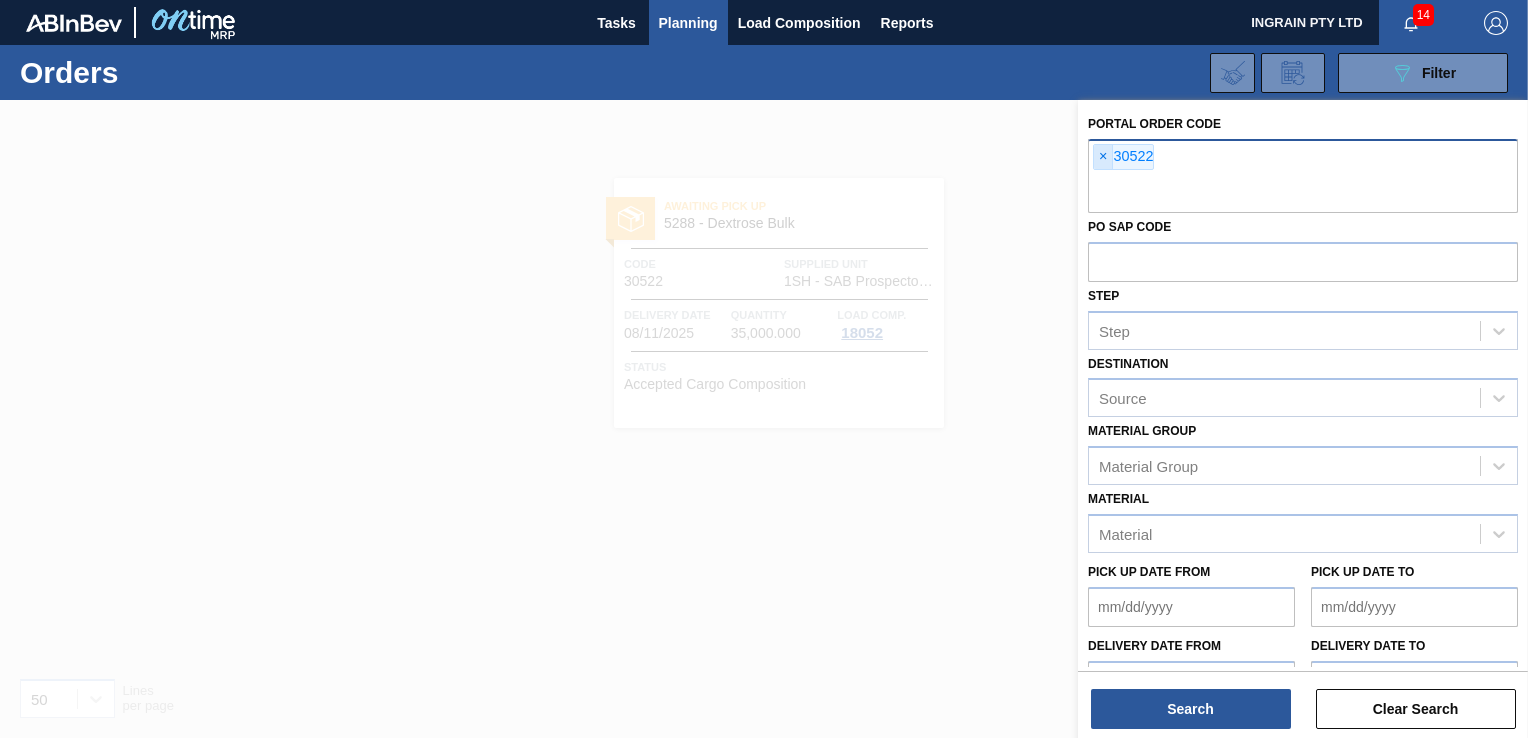 click on "×" at bounding box center [1103, 157] 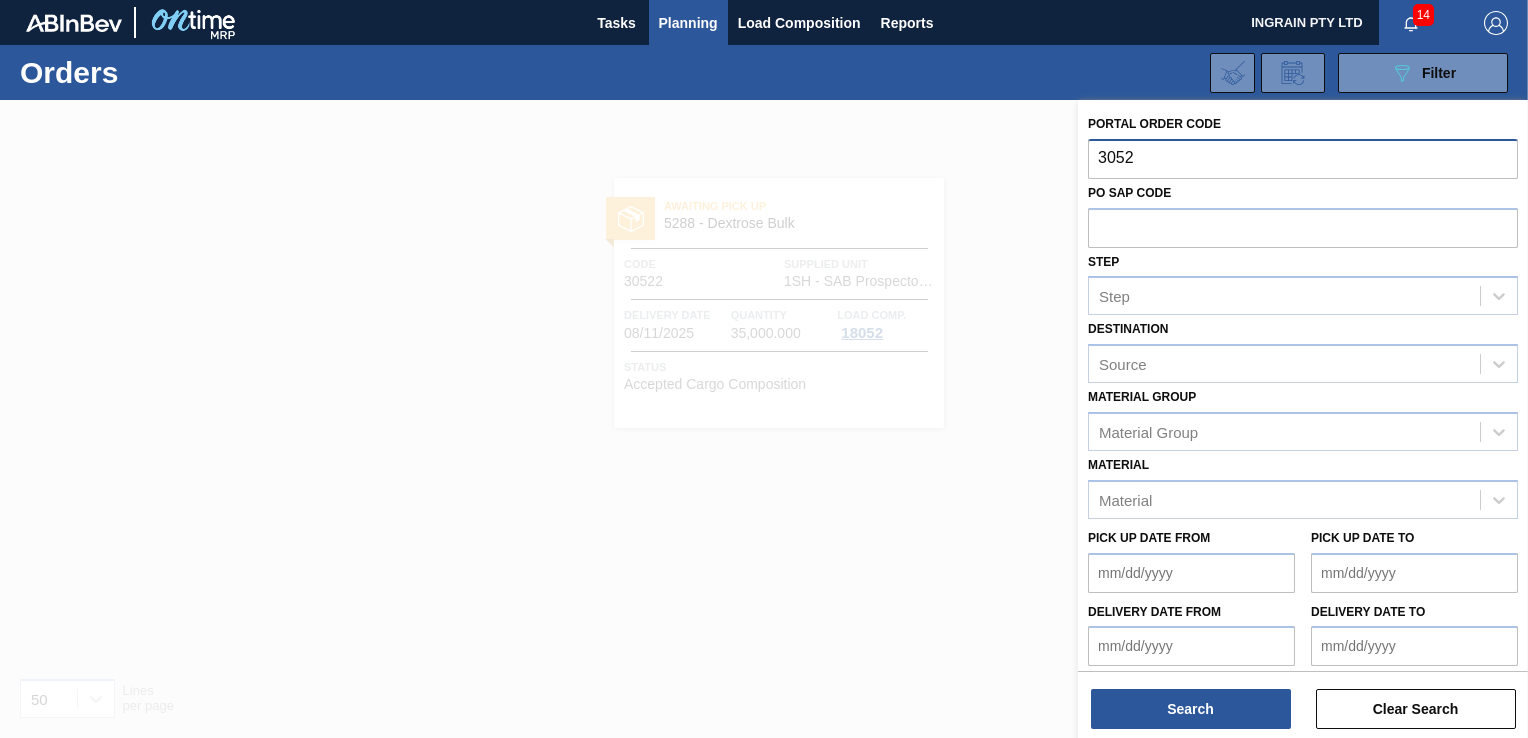 type on "30523" 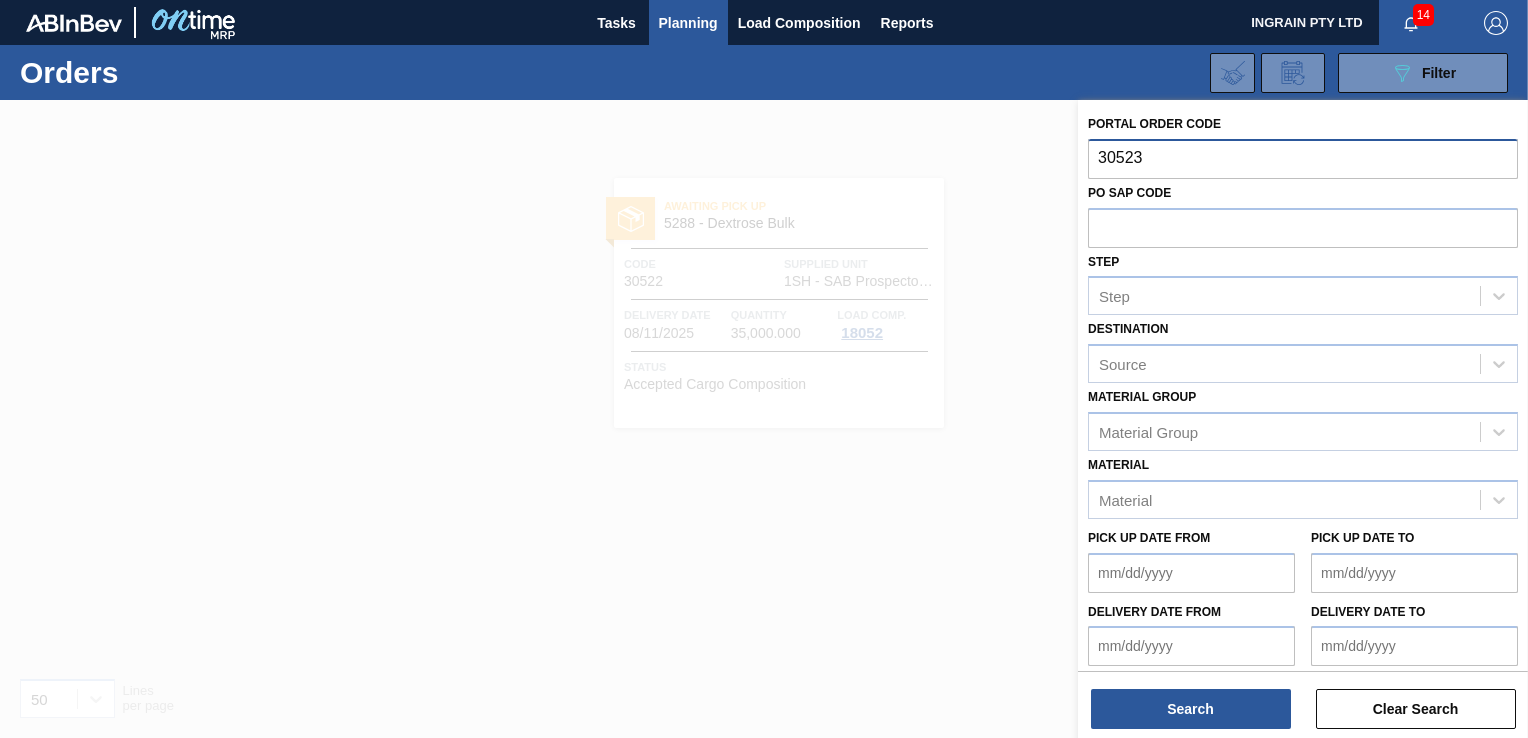 type 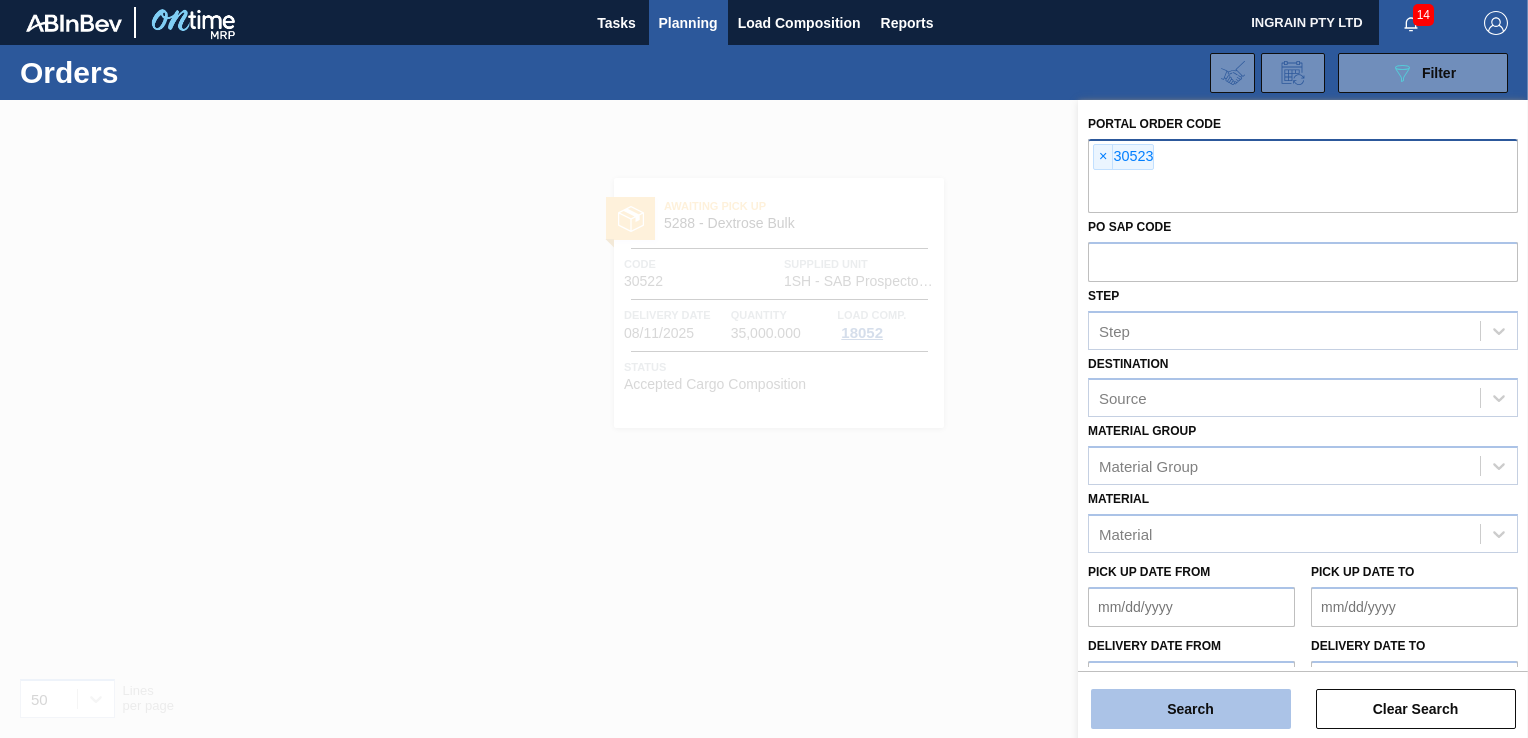 click on "Search" at bounding box center [1191, 709] 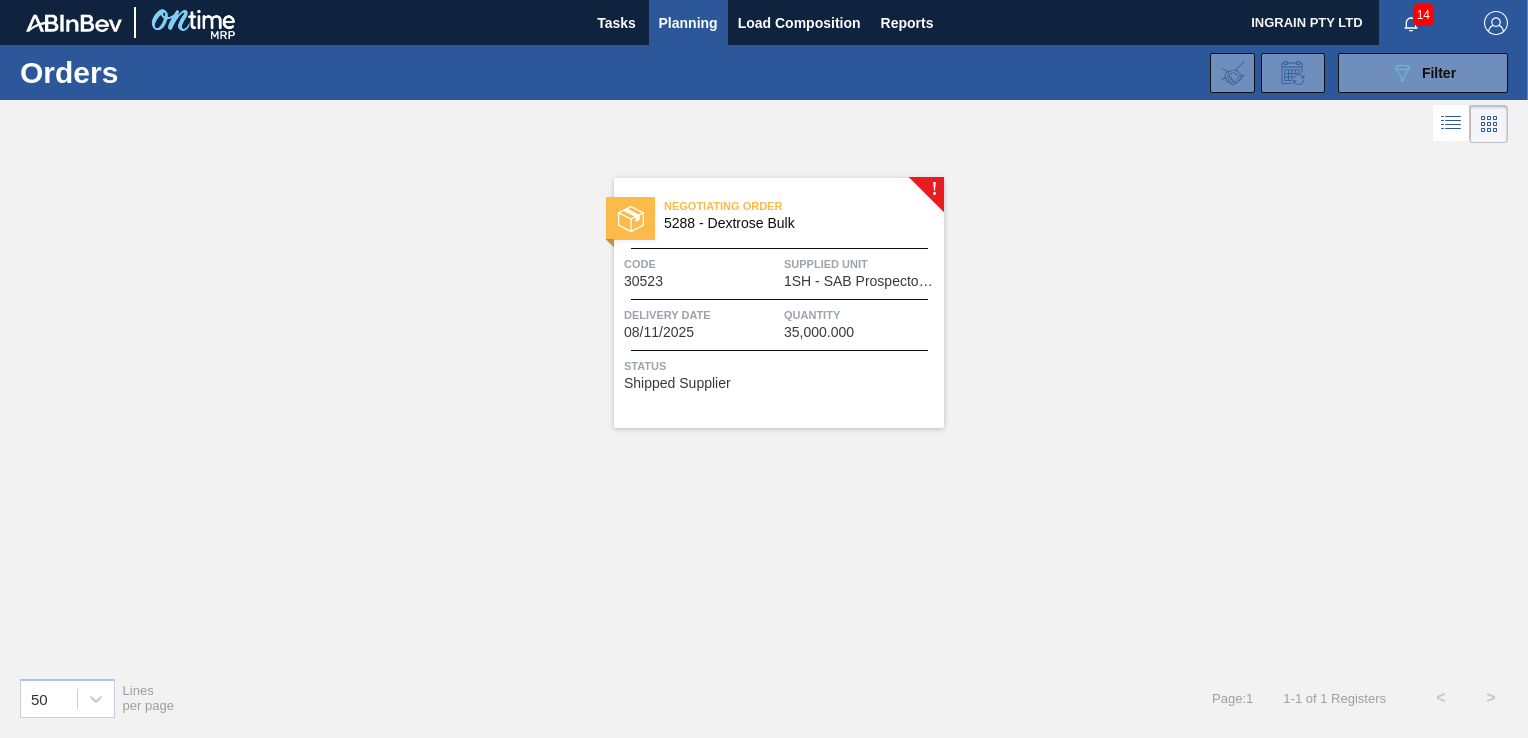 click on "Negotiating Order 5288 - Dextrose Bulk" at bounding box center [779, 215] 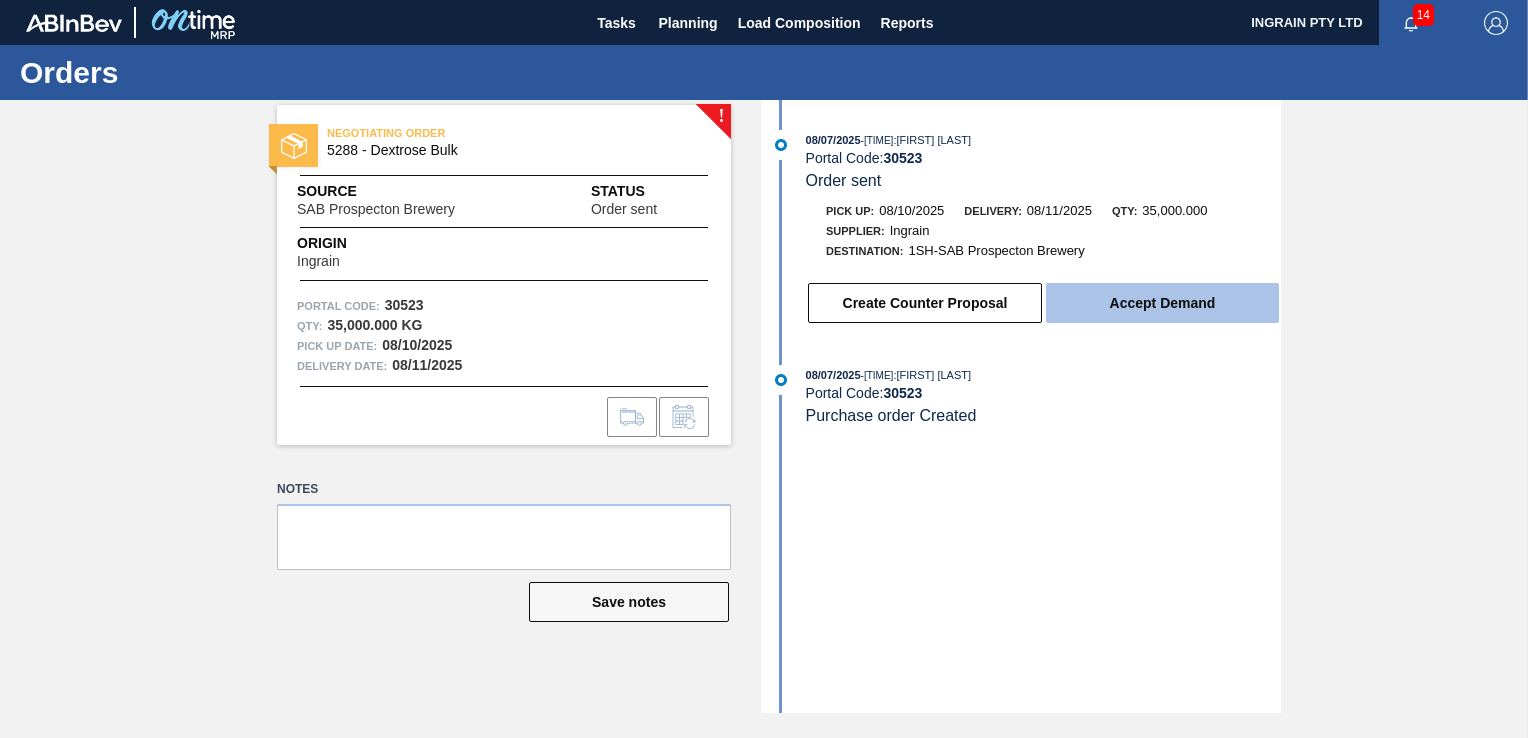 click on "Accept Demand" at bounding box center (1162, 303) 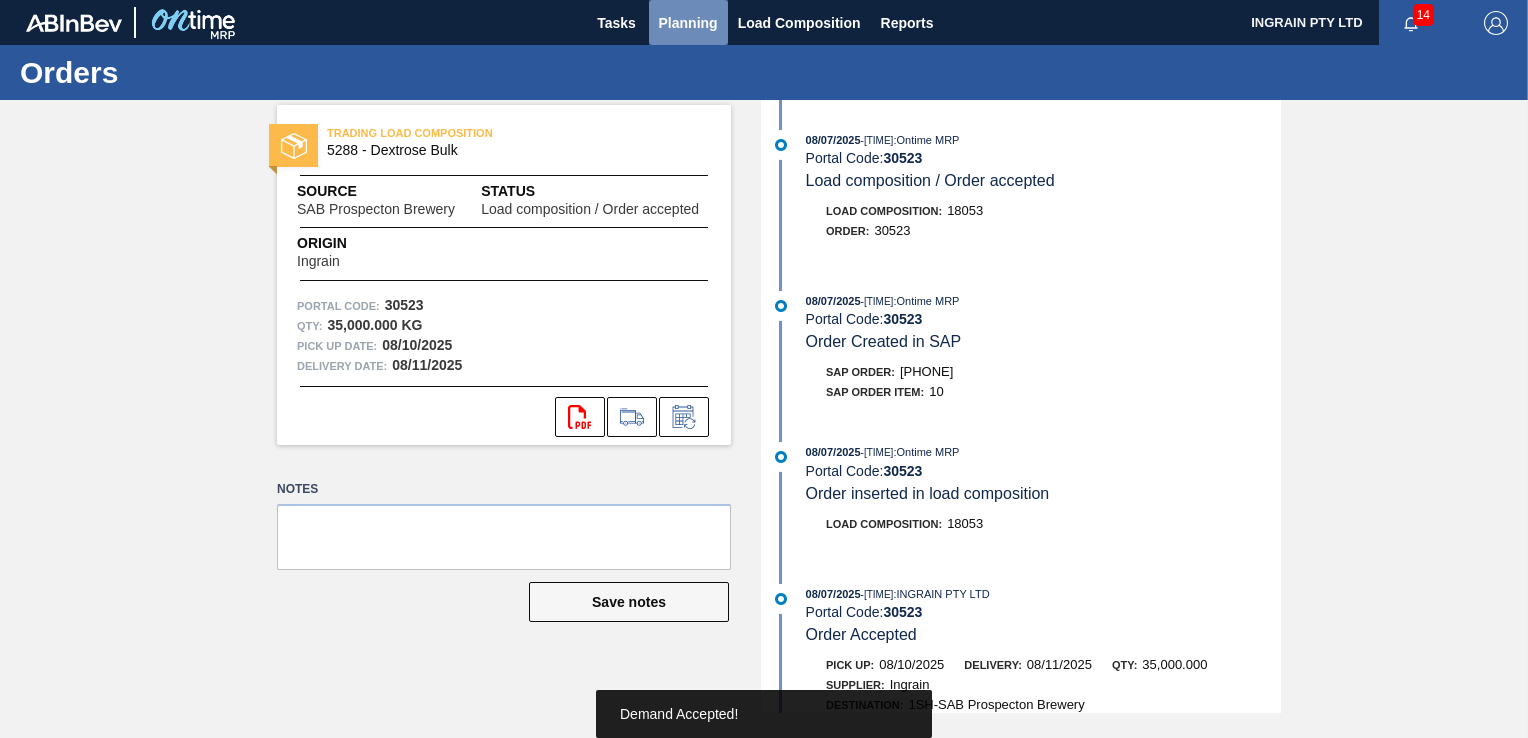 click on "Planning" at bounding box center [688, 23] 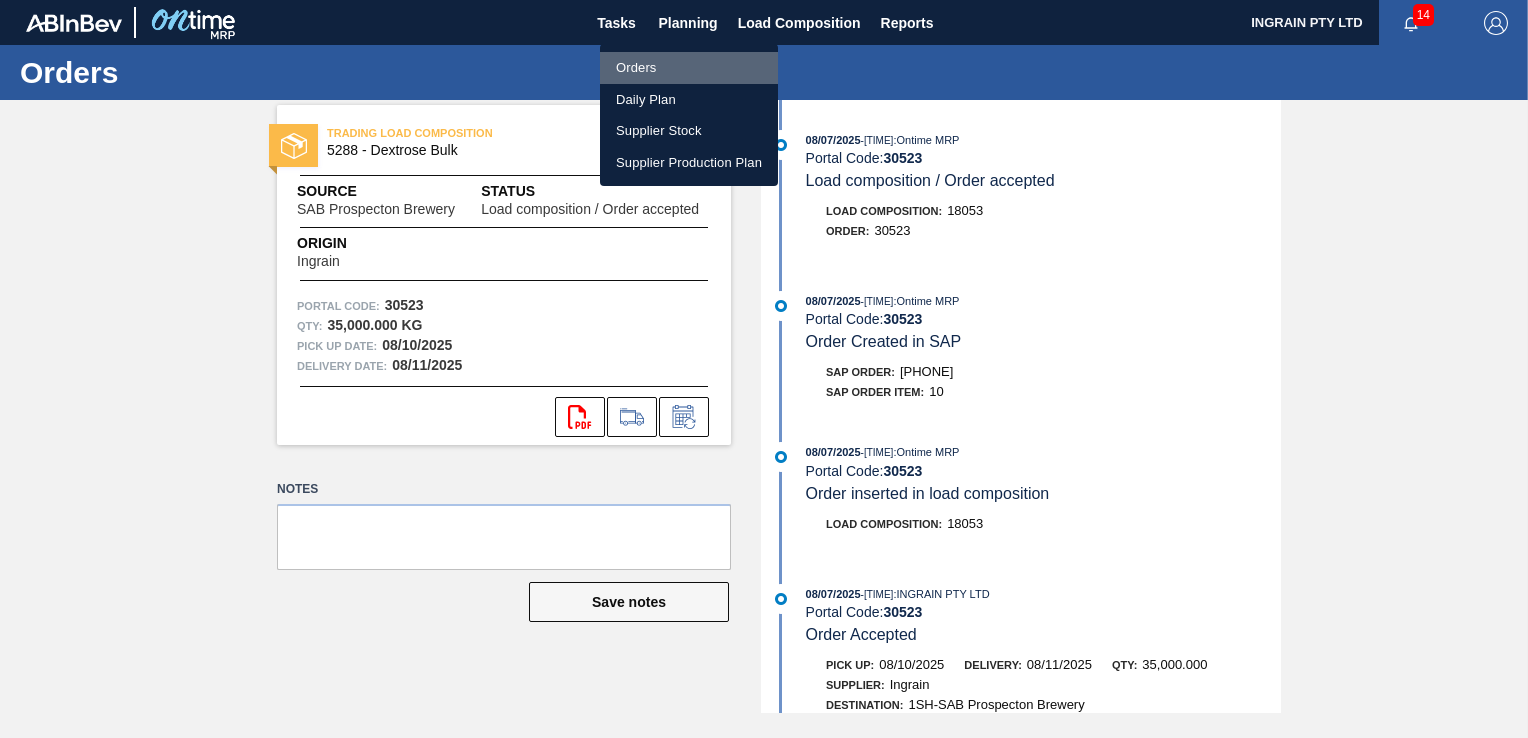 click on "Orders" at bounding box center [689, 68] 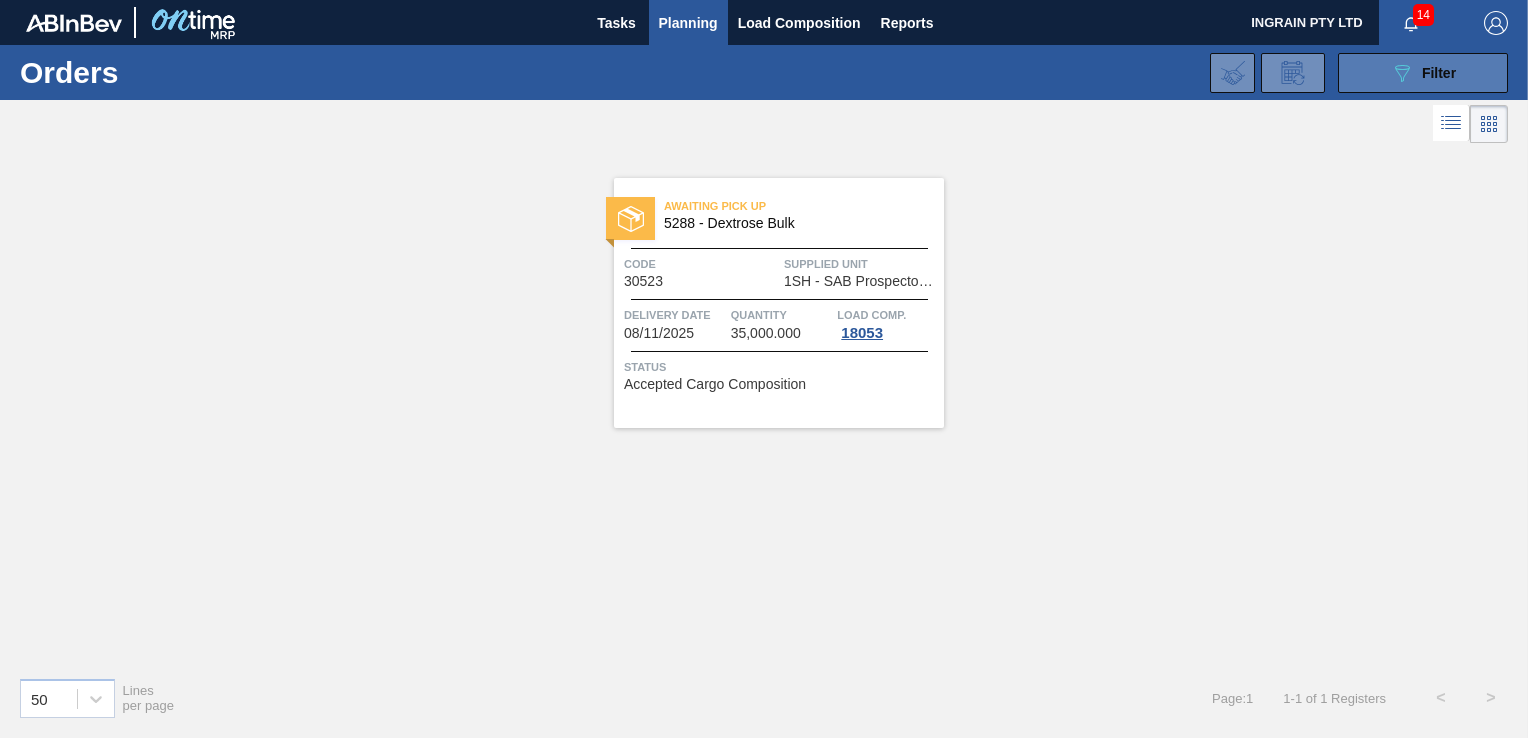 click on "089F7B8B-B2A5-4AFE-B5C0-19BA573D28AC Filter" at bounding box center (1423, 73) 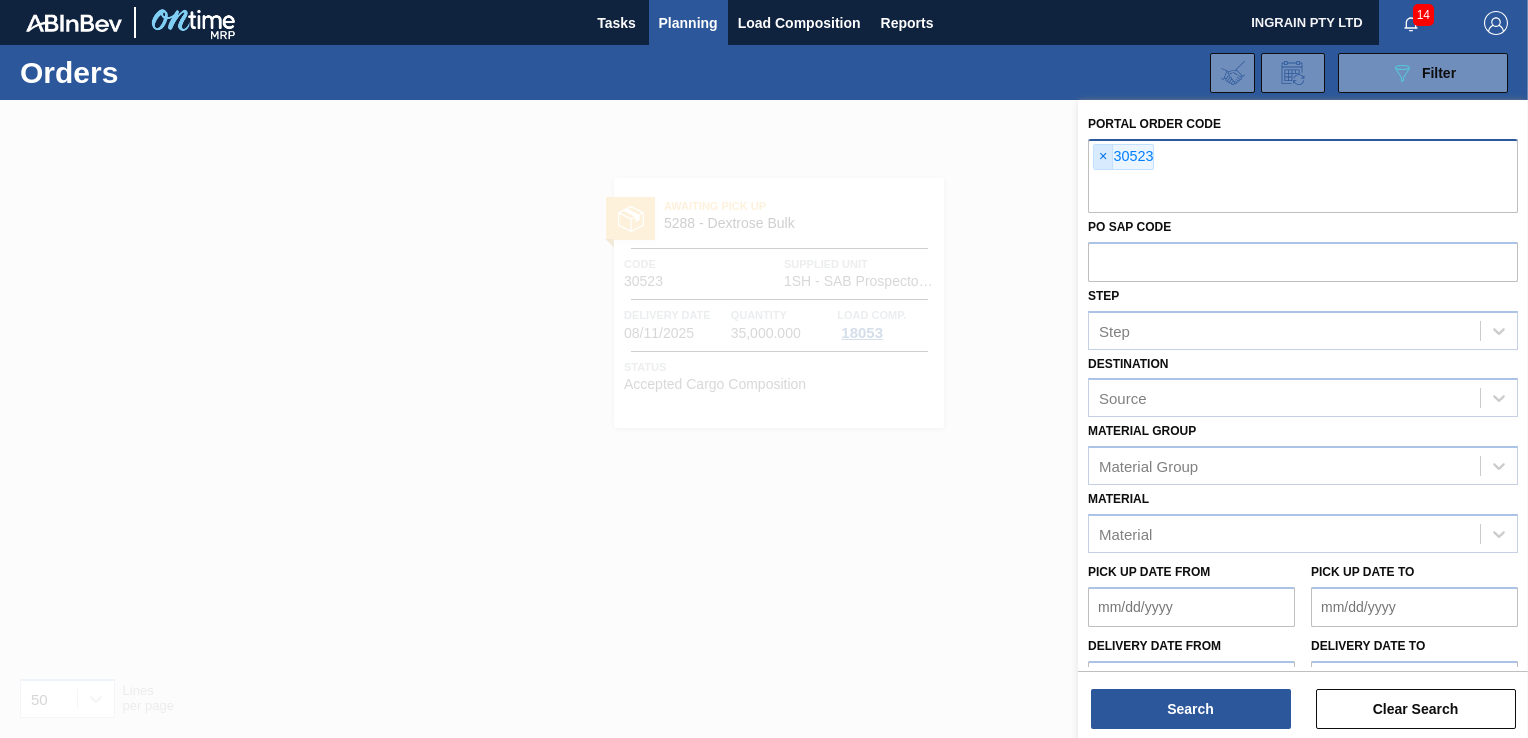 click on "×" at bounding box center [1103, 157] 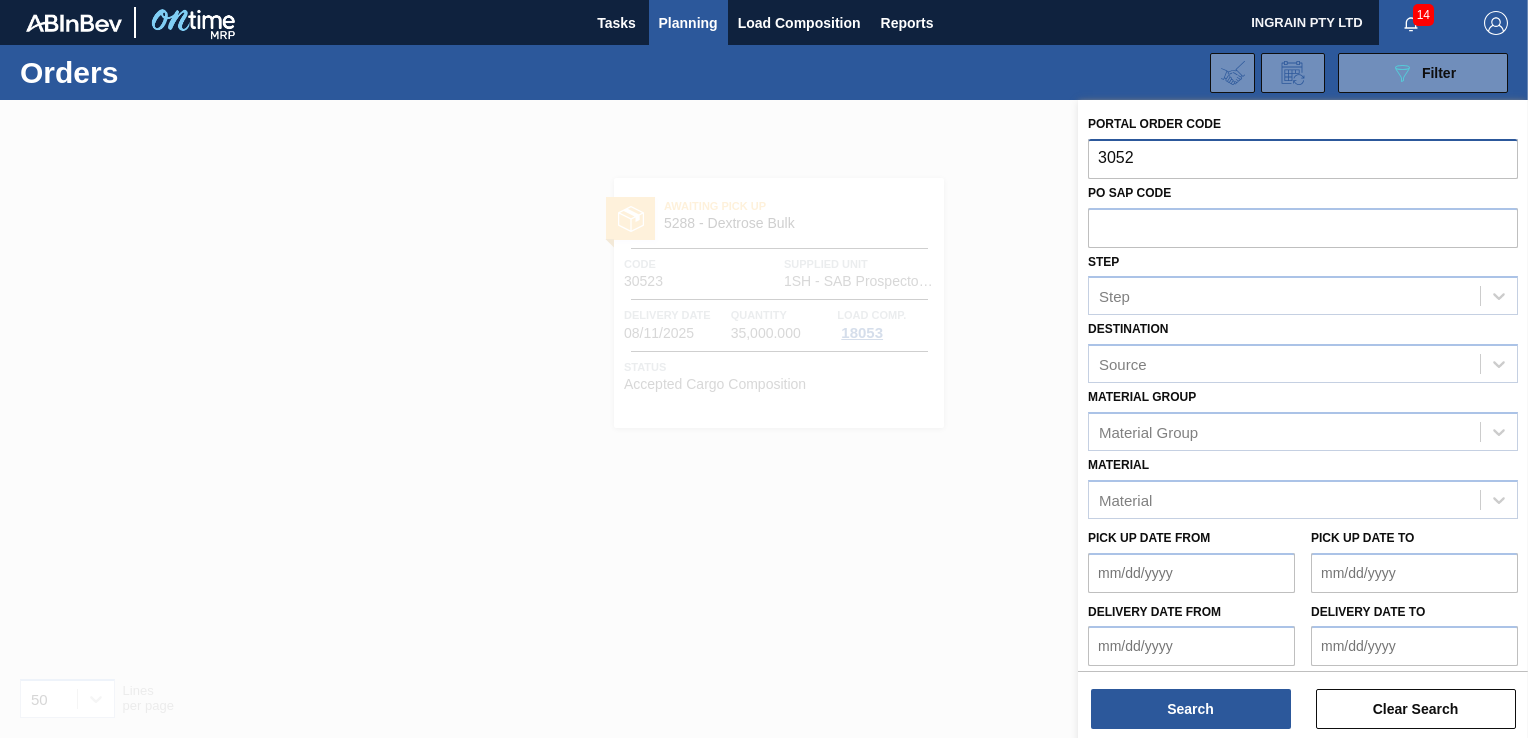 type on "30524" 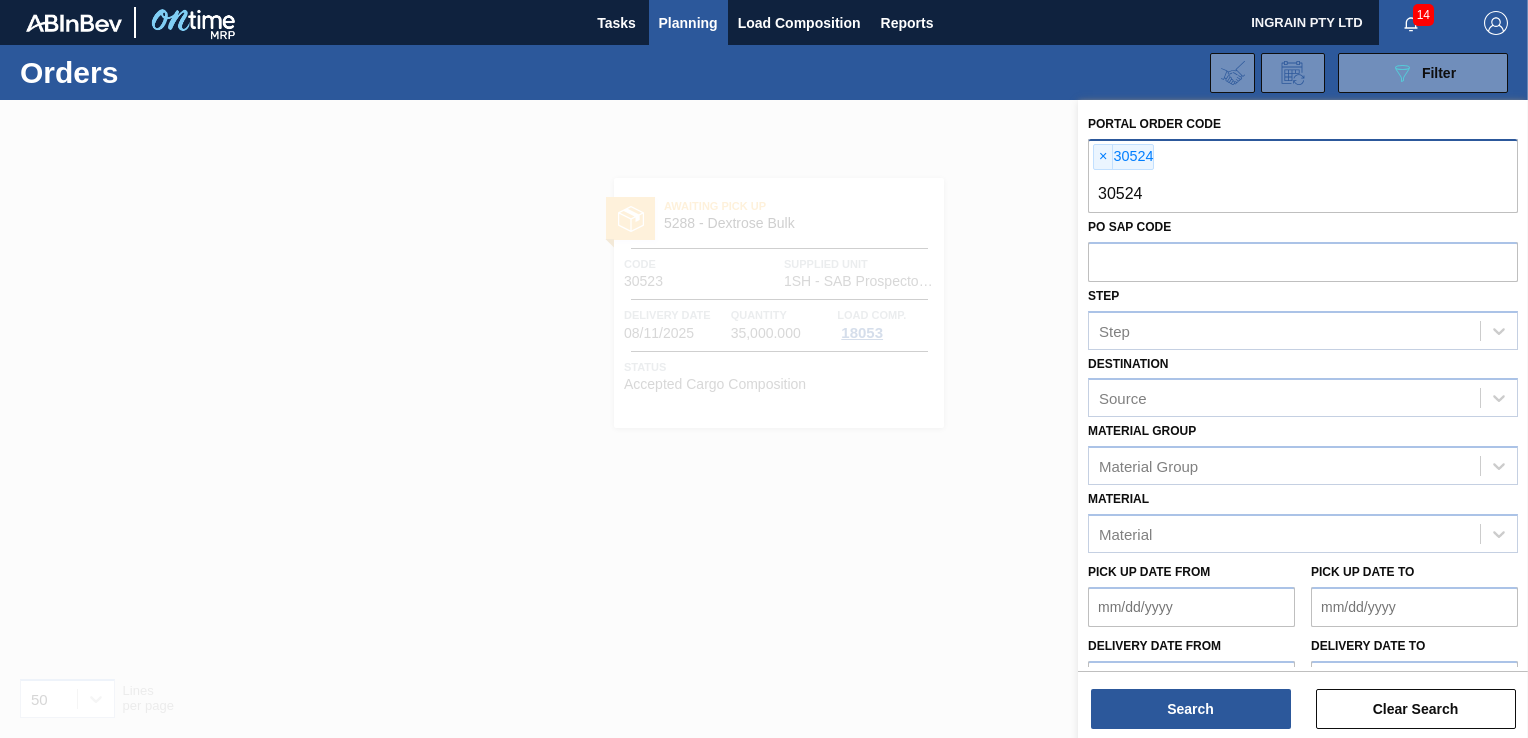 type 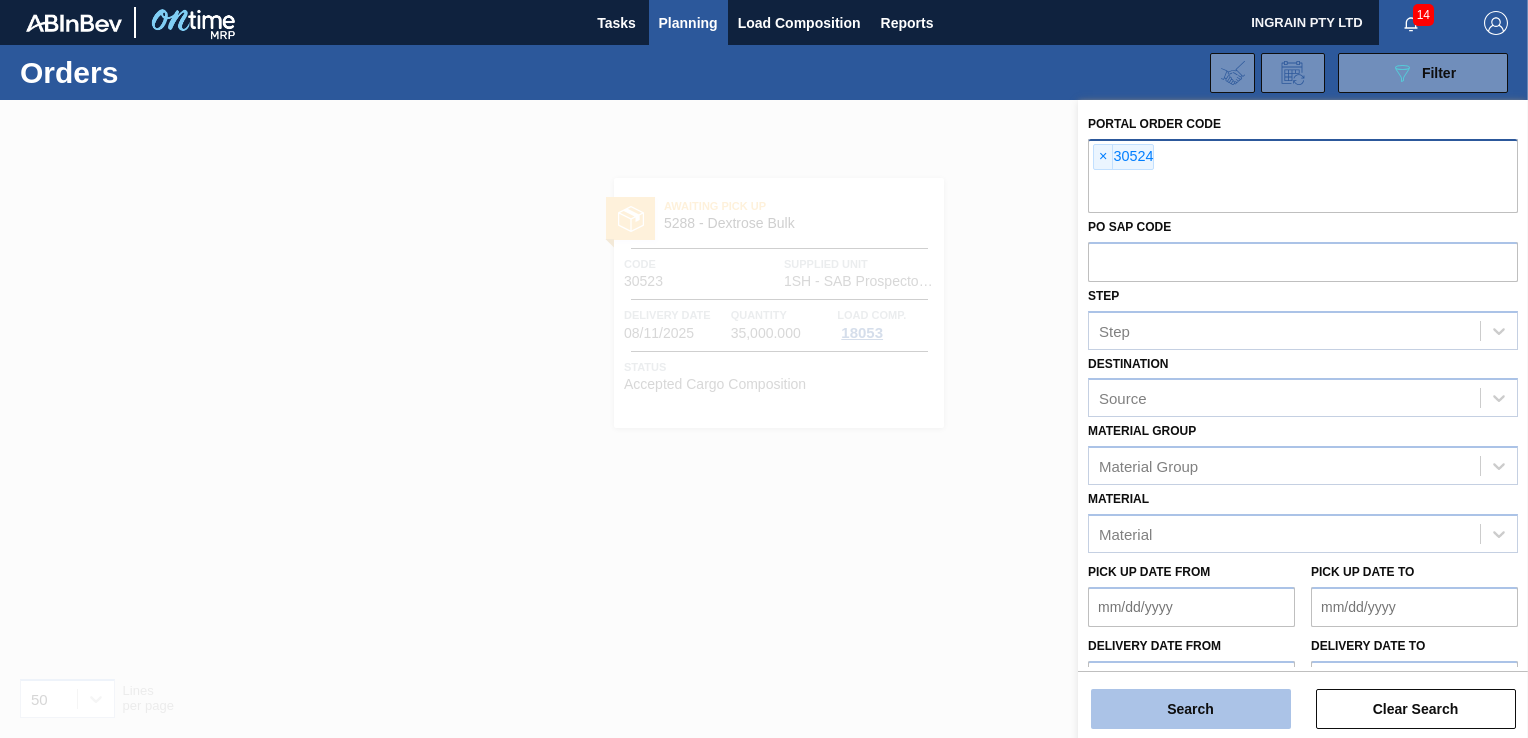 click on "Search" at bounding box center [1191, 709] 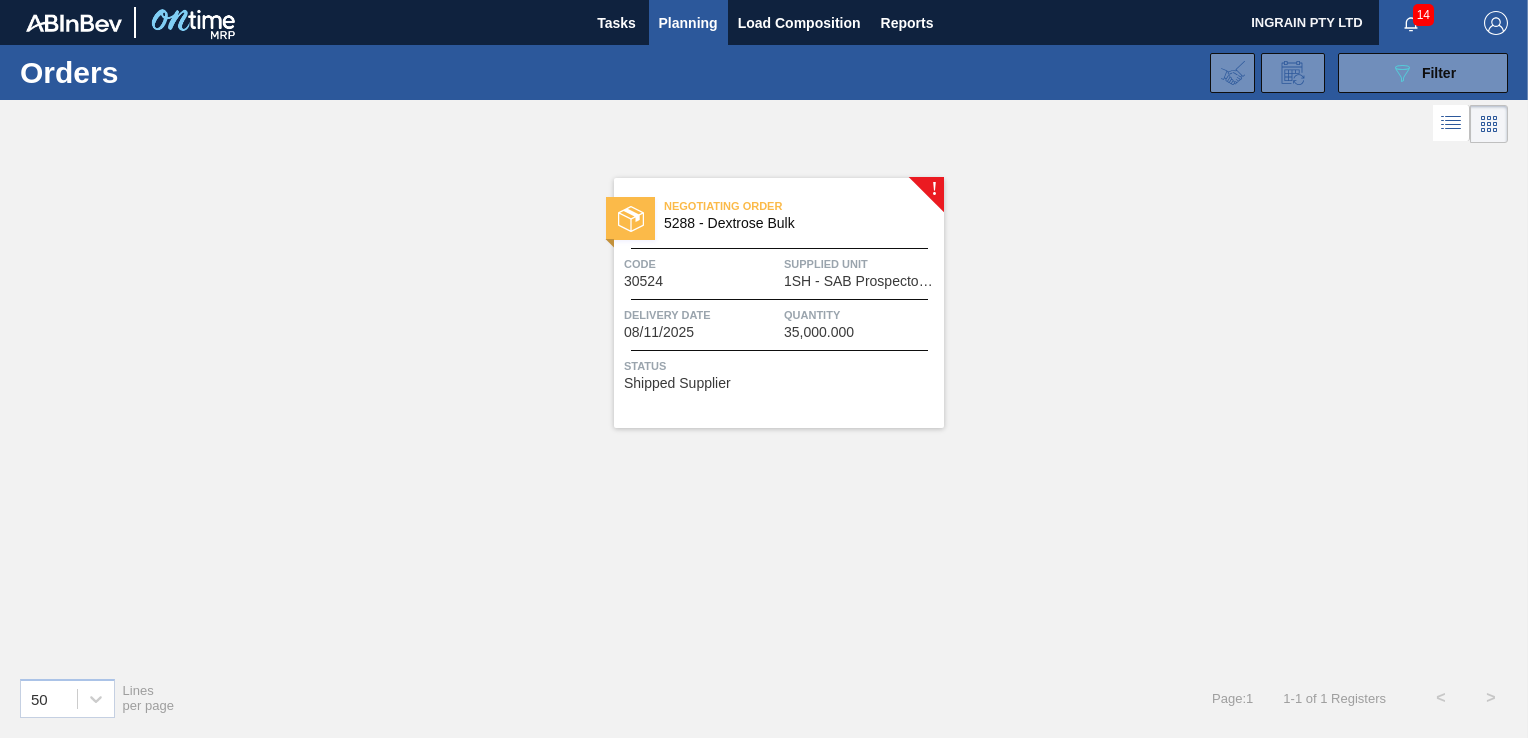 click on "1SH - SAB Prospecton Brewery" at bounding box center [861, 281] 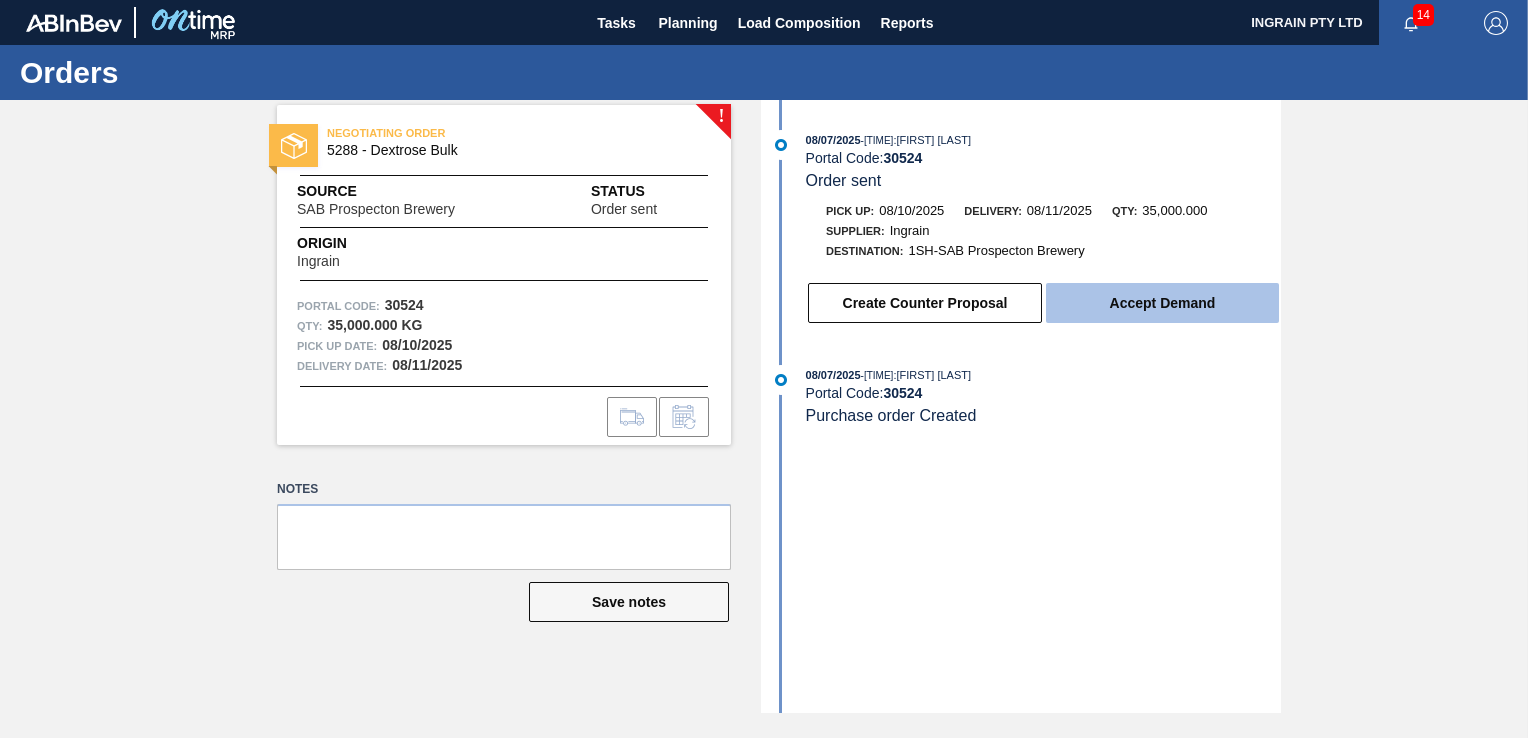 click on "Accept Demand" at bounding box center [1162, 303] 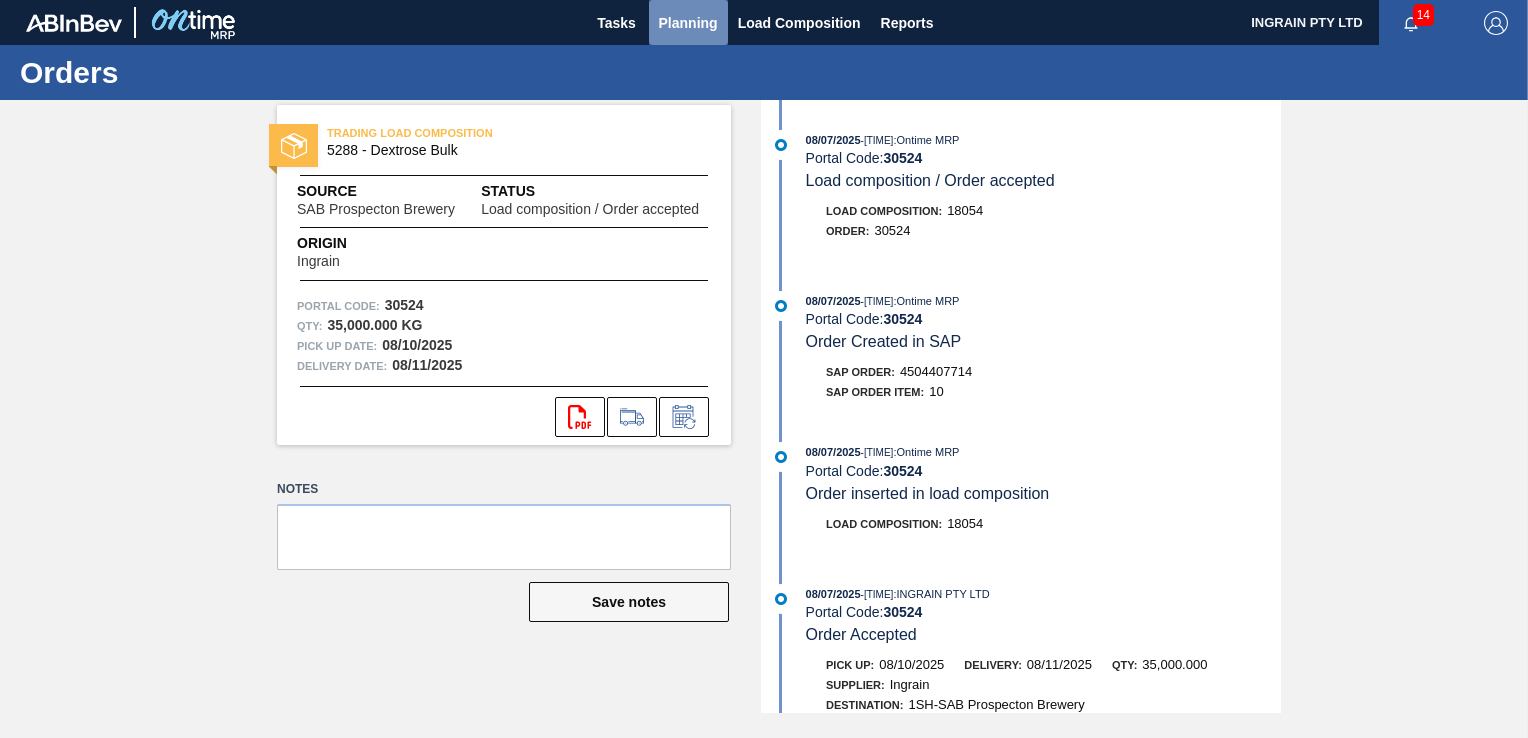 click on "Planning" at bounding box center (688, 23) 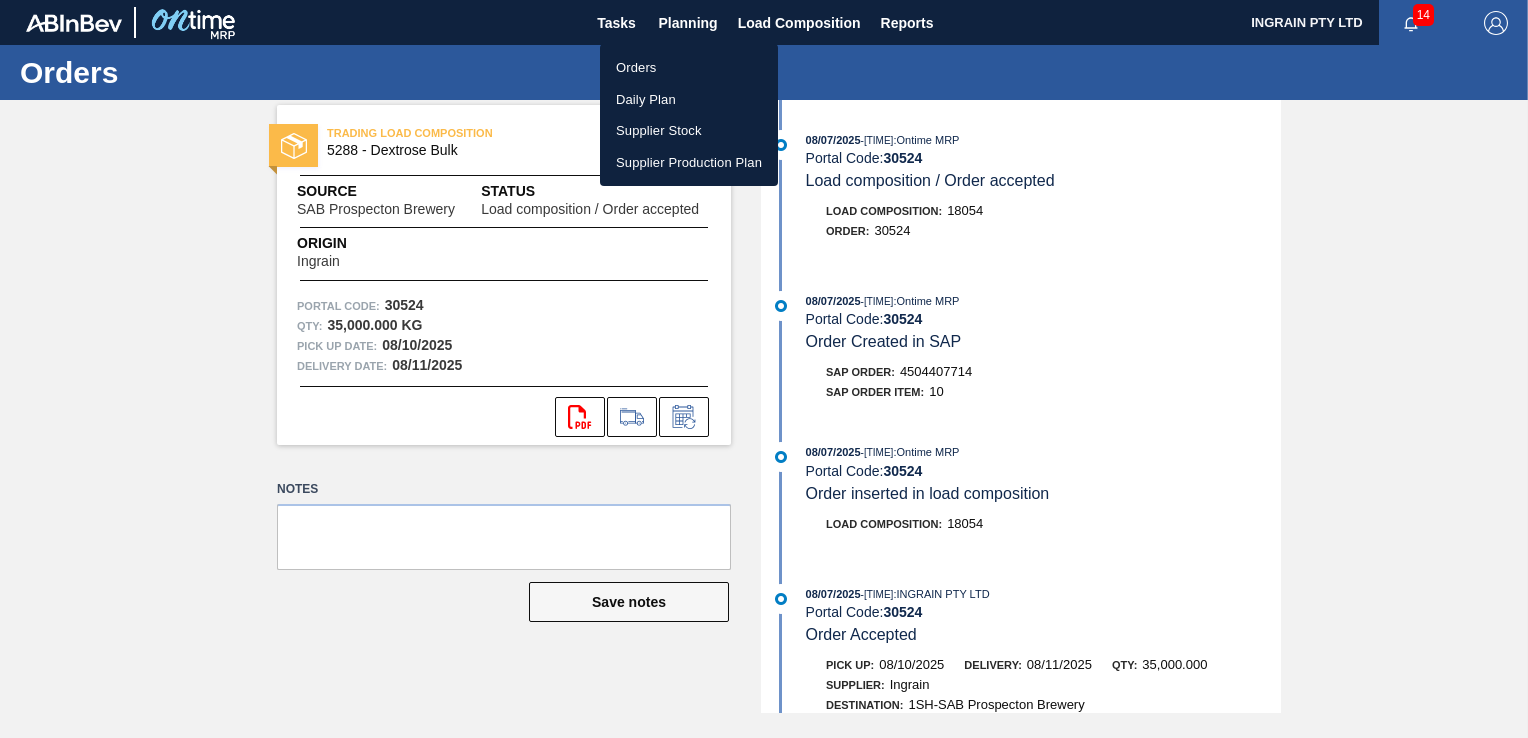 click on "Orders" at bounding box center (689, 68) 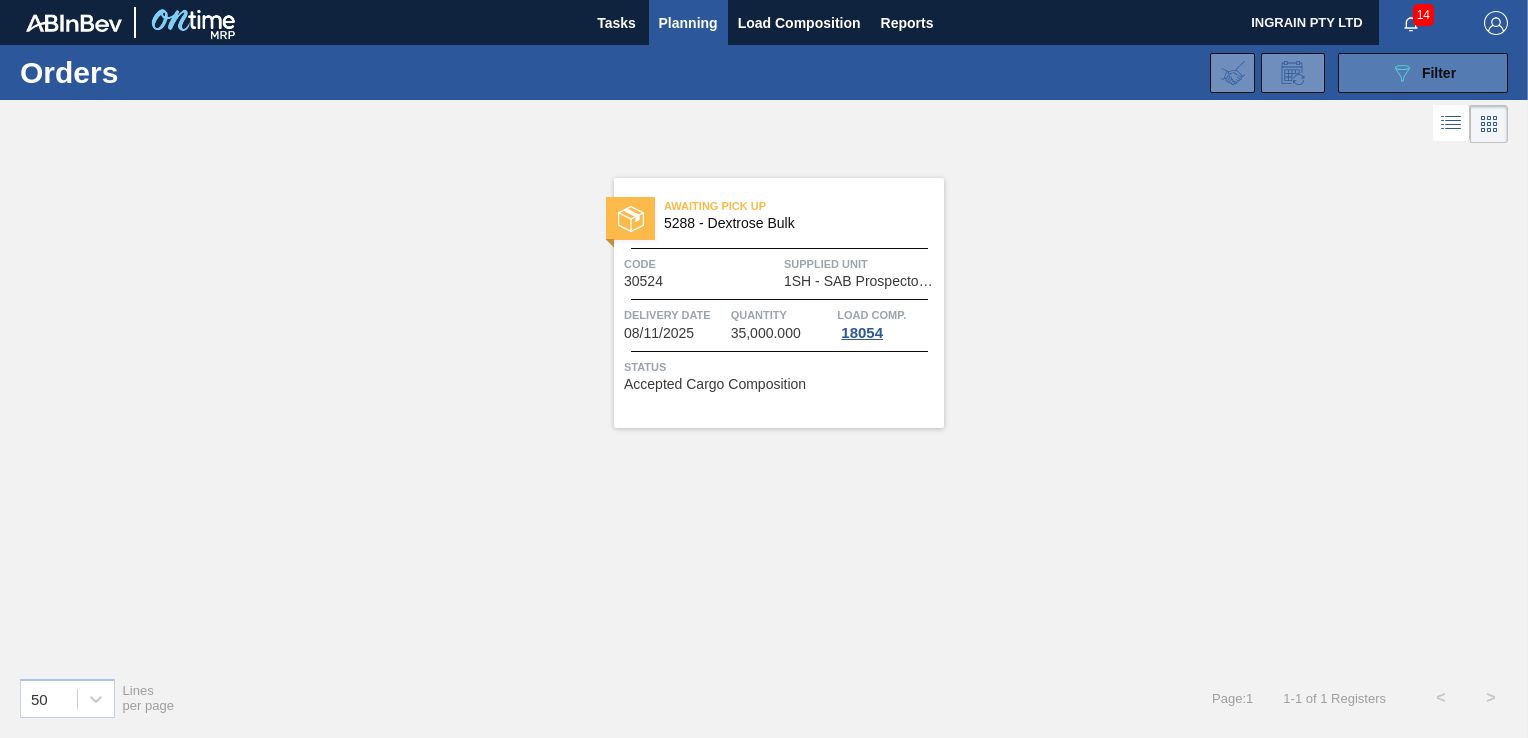 click on "089F7B8B-B2A5-4AFE-B5C0-19BA573D28AC Filter" at bounding box center [1423, 73] 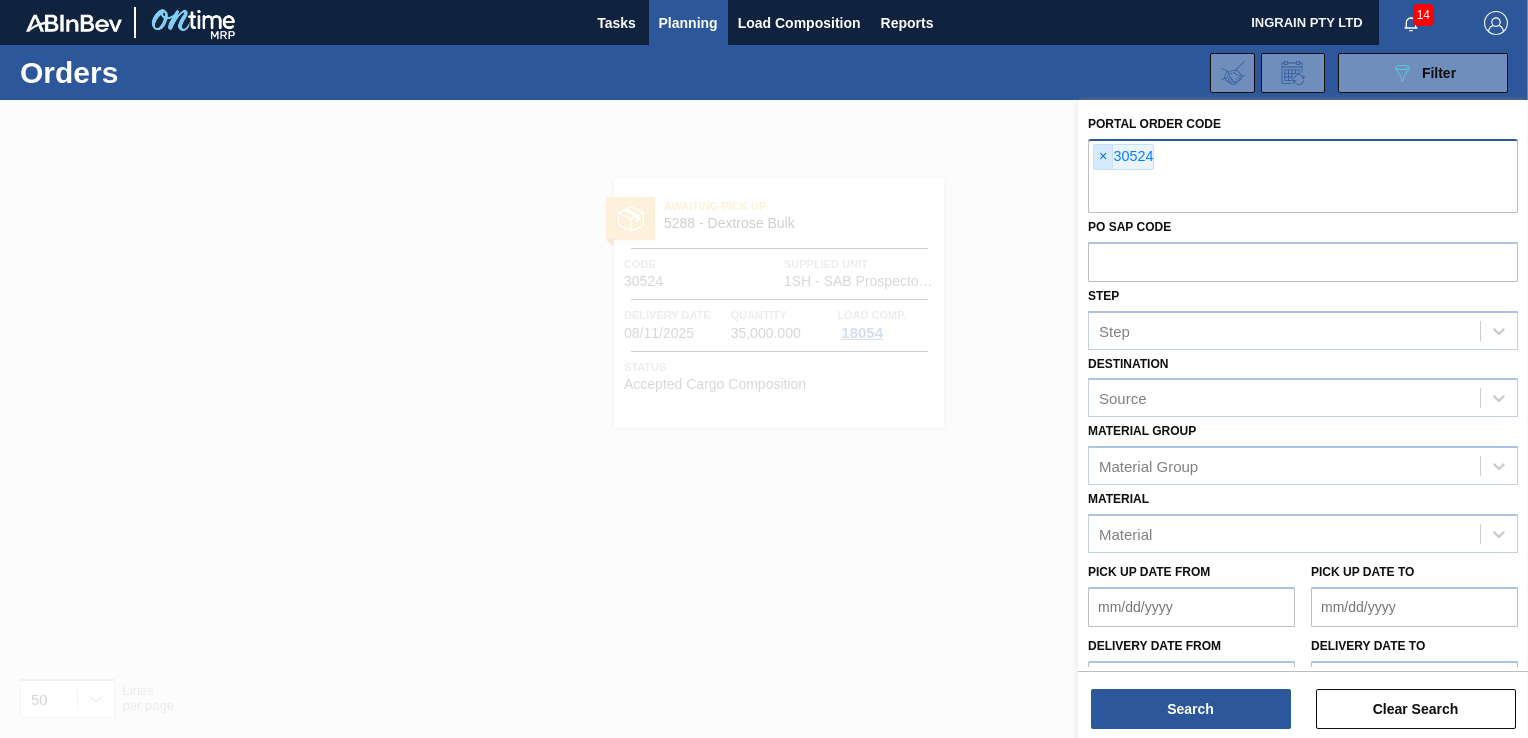 click on "×" at bounding box center (1103, 157) 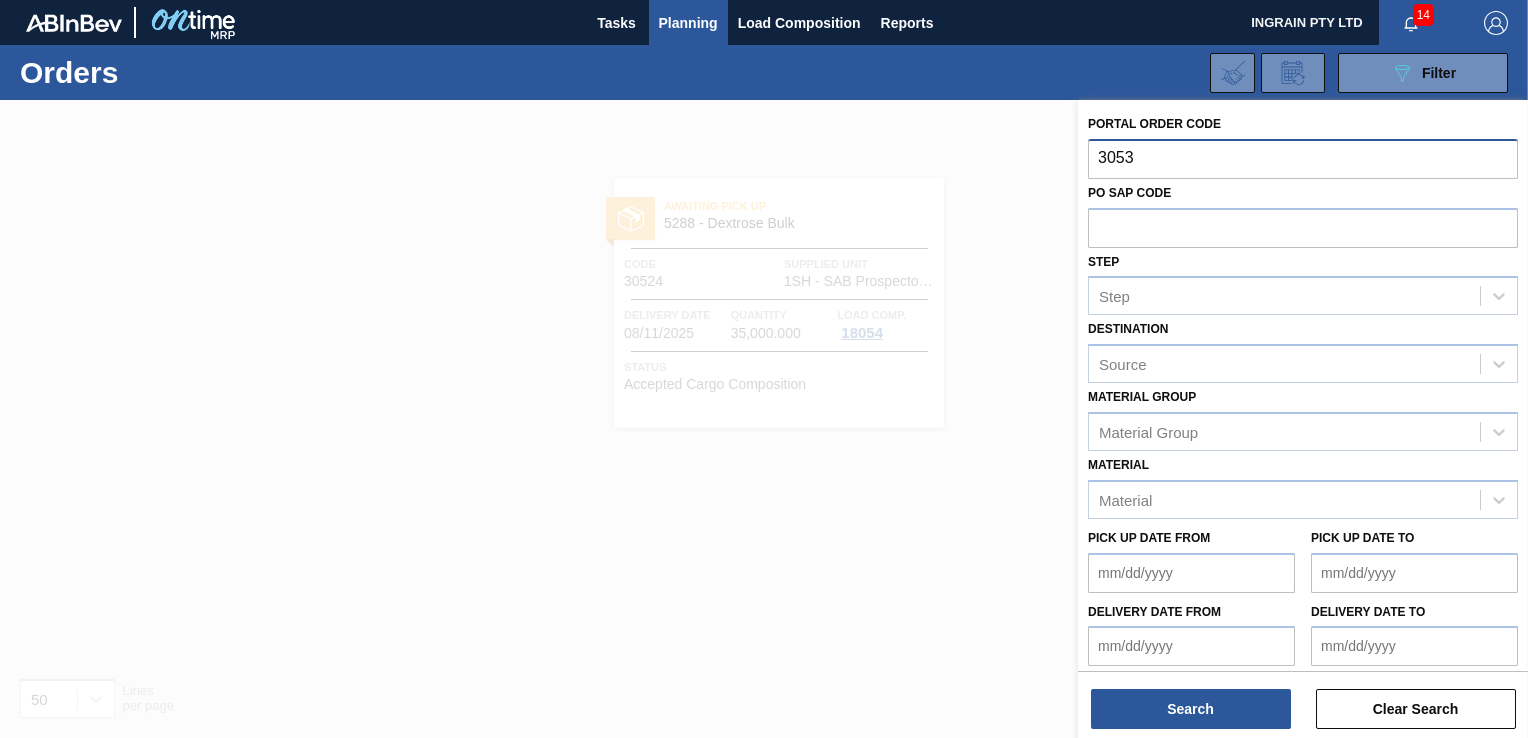 type on "30531" 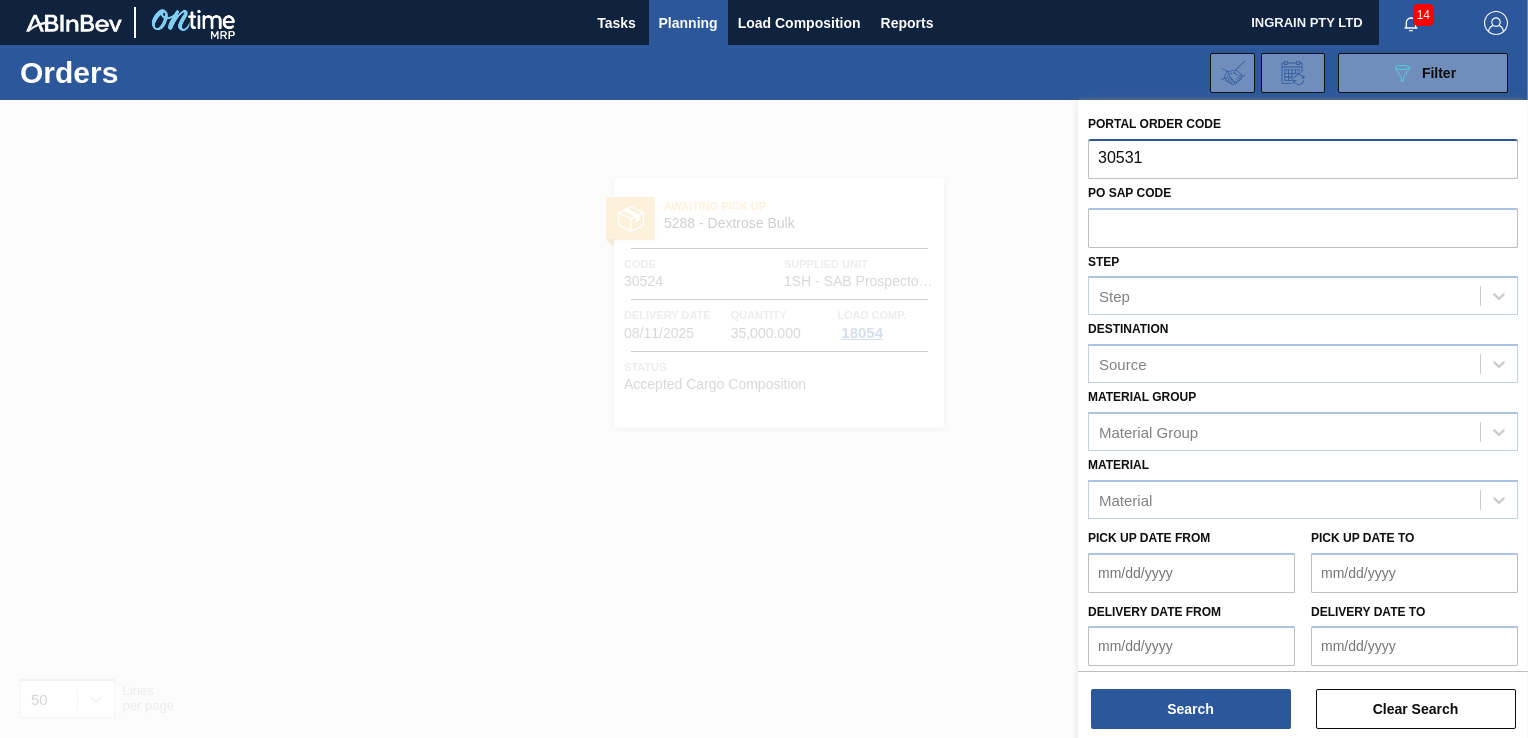 type 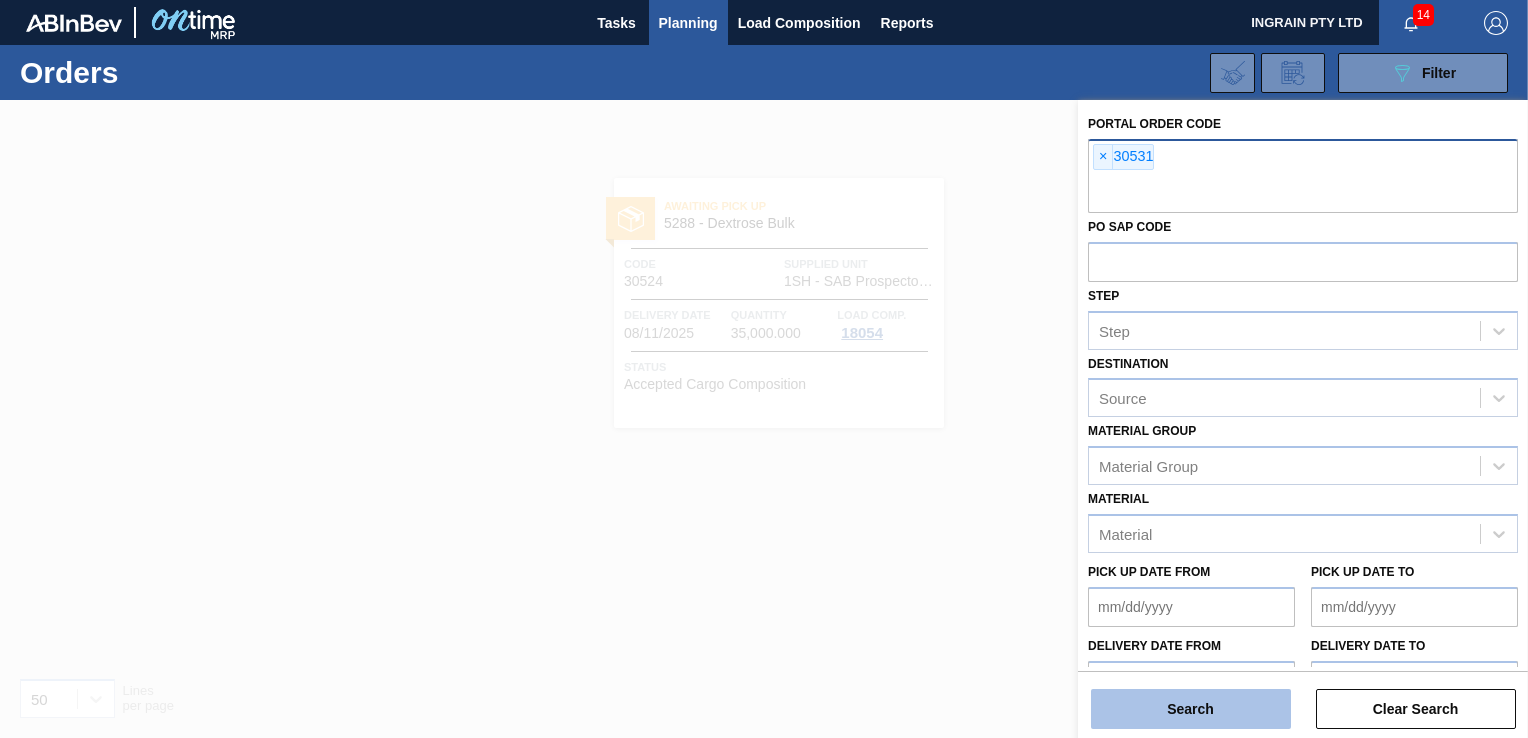 click on "Search" at bounding box center [1191, 709] 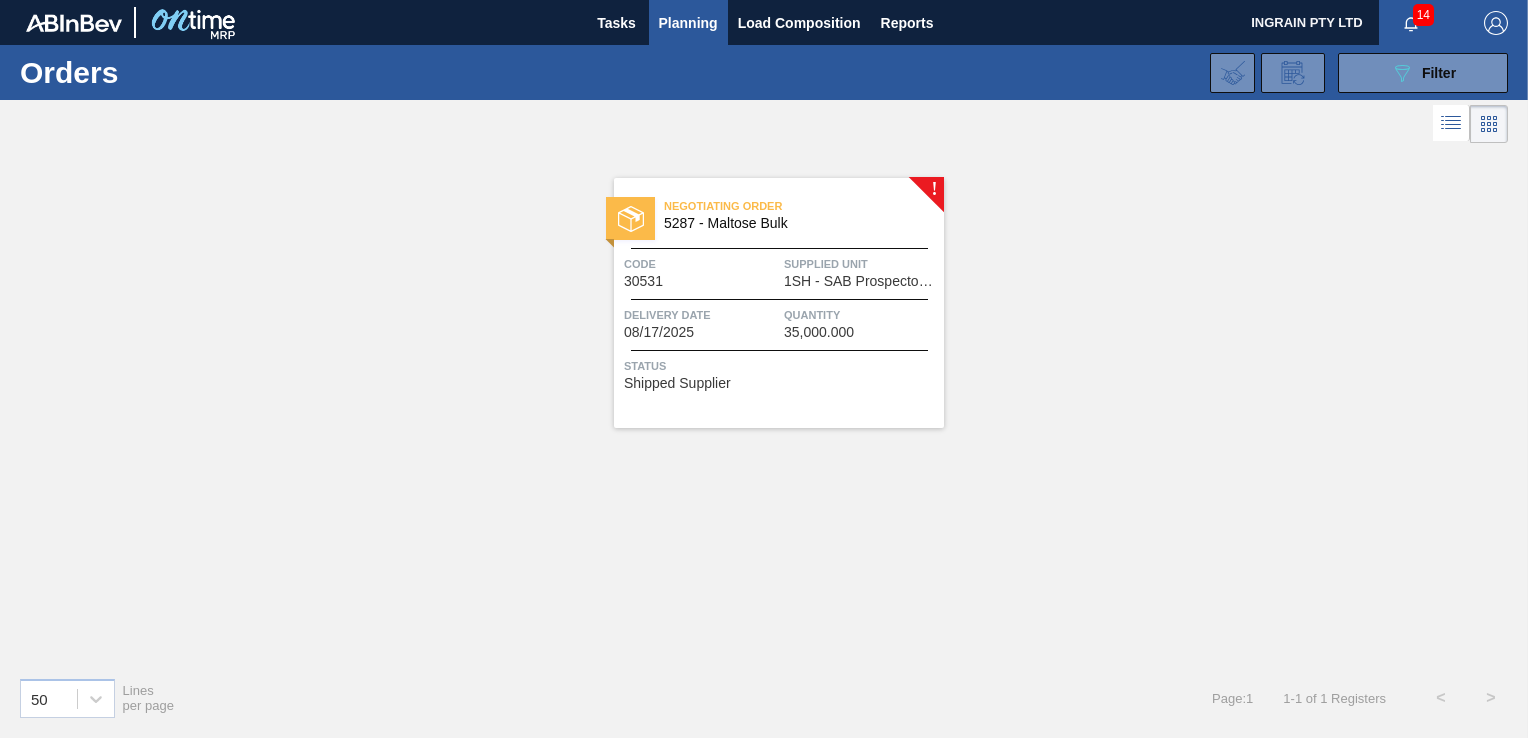 click on "Negotiating Order" at bounding box center (804, 206) 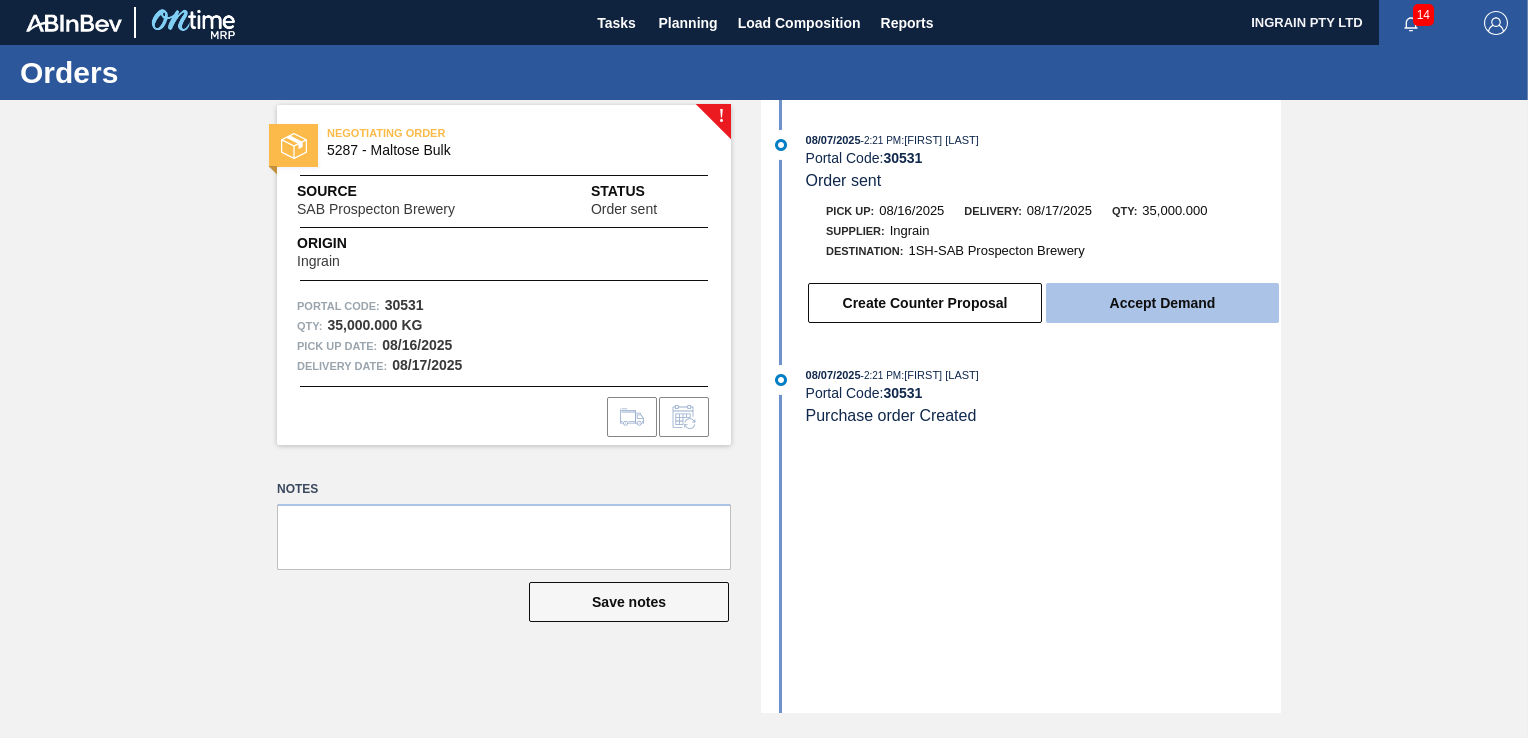 click on "Accept Demand" at bounding box center (1162, 303) 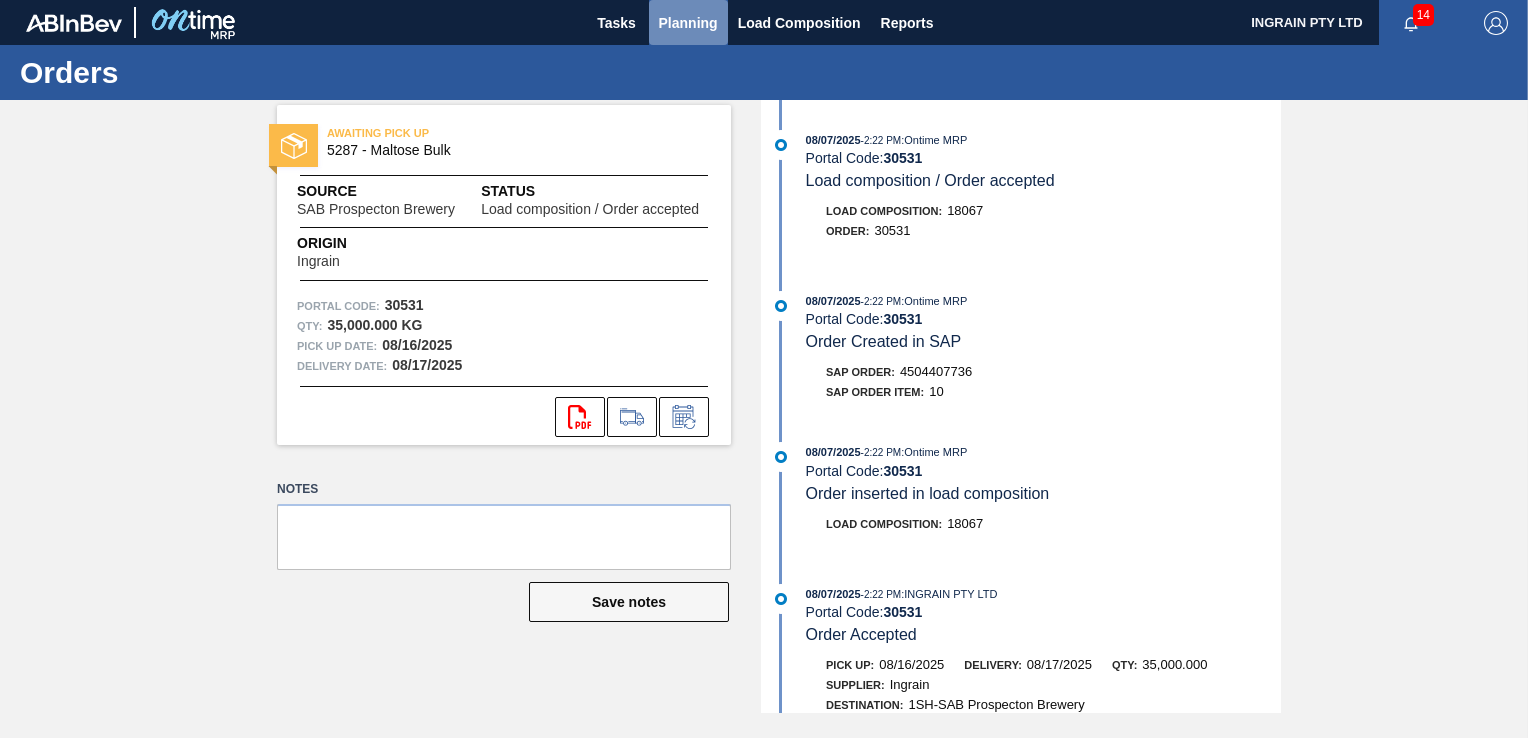 click on "Planning" at bounding box center (688, 23) 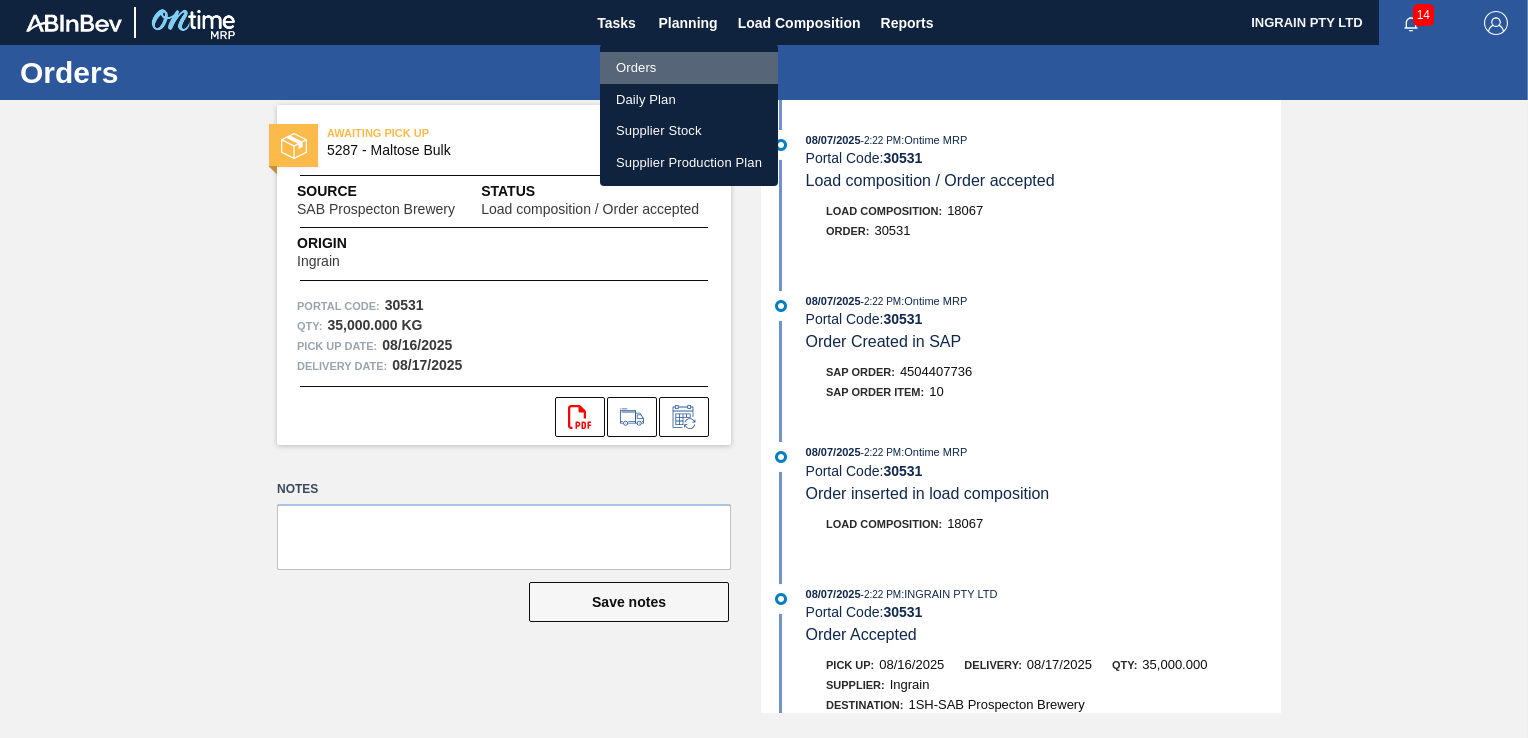 click on "Orders" at bounding box center [689, 68] 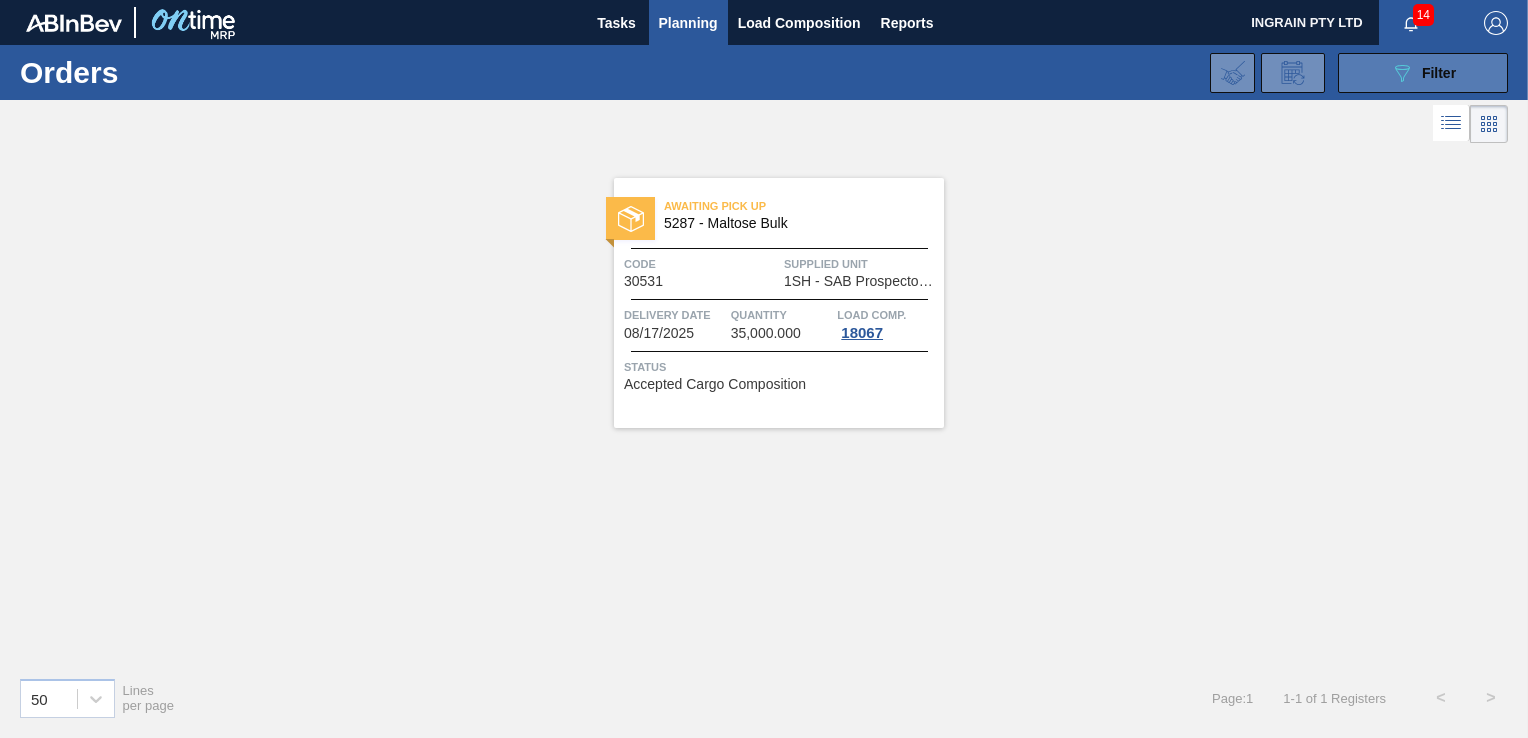 click on "089F7B8B-B2A5-4AFE-B5C0-19BA573D28AC" 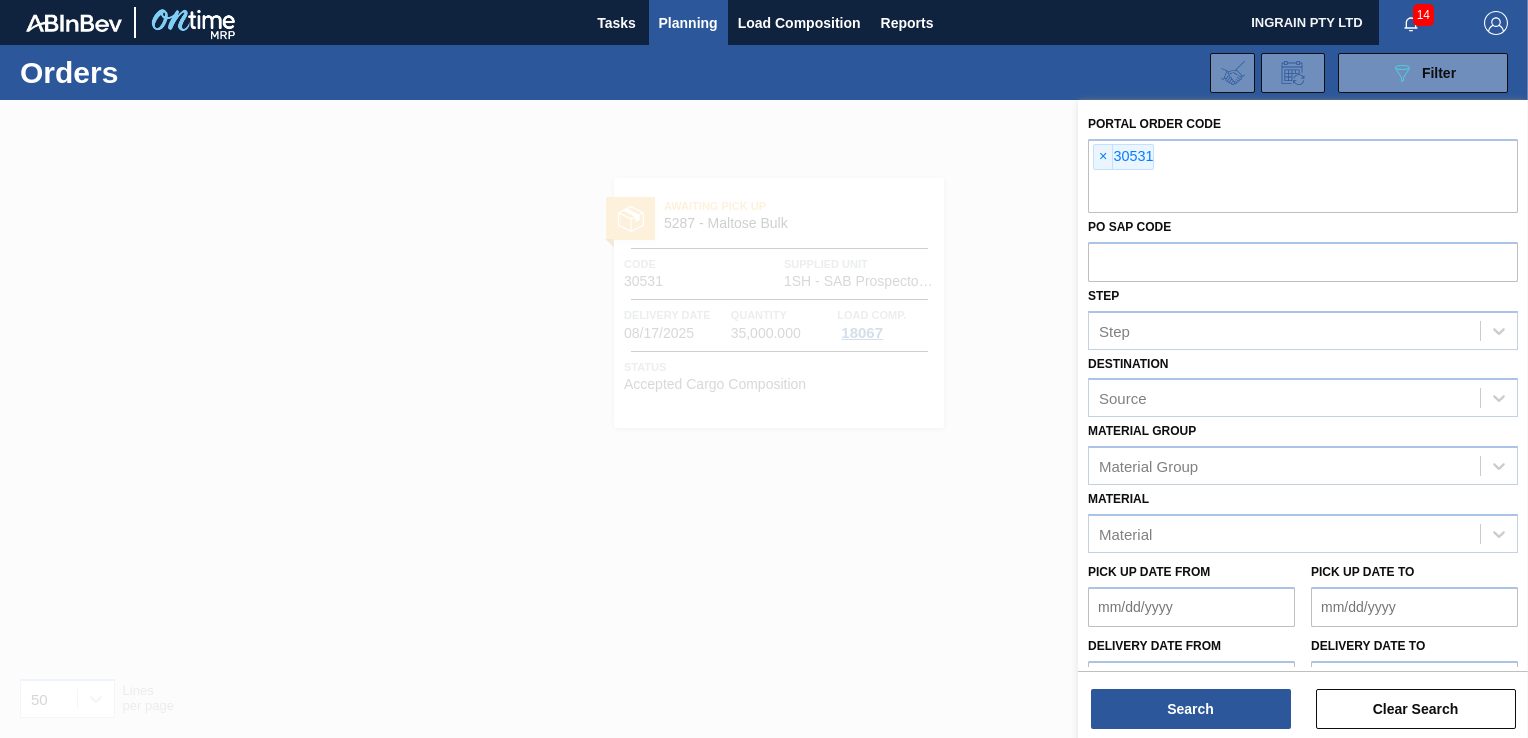 type 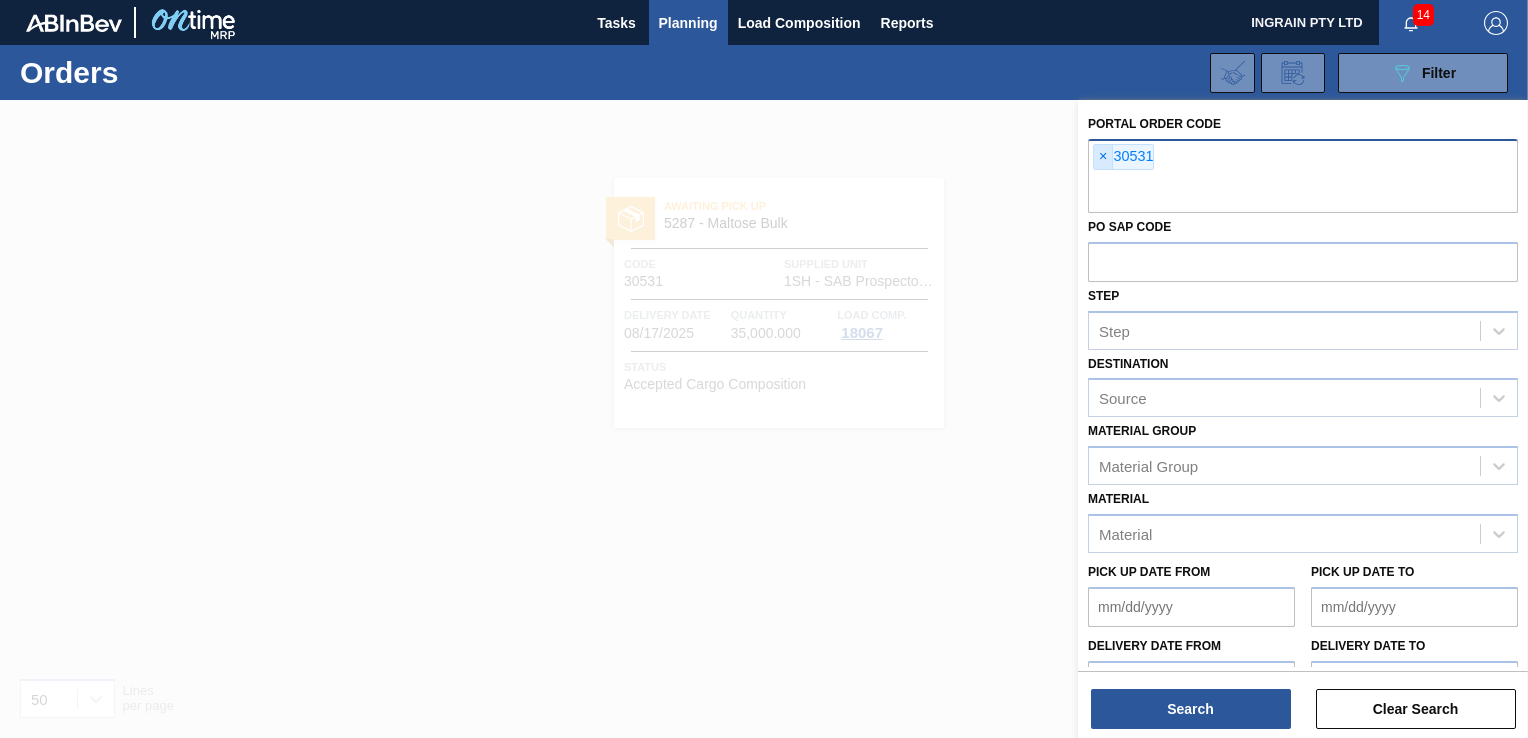 click on "×" at bounding box center (1103, 157) 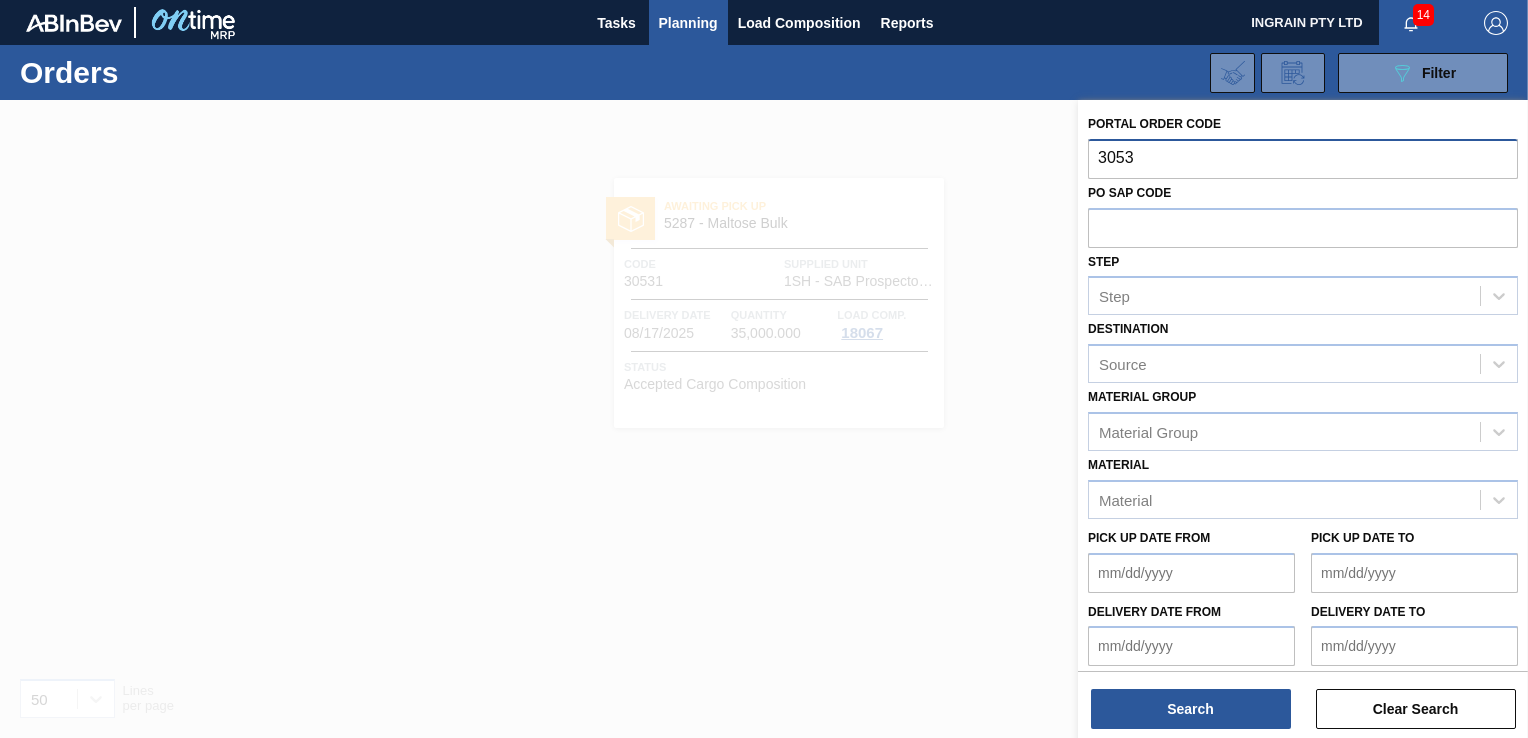 type on "30532" 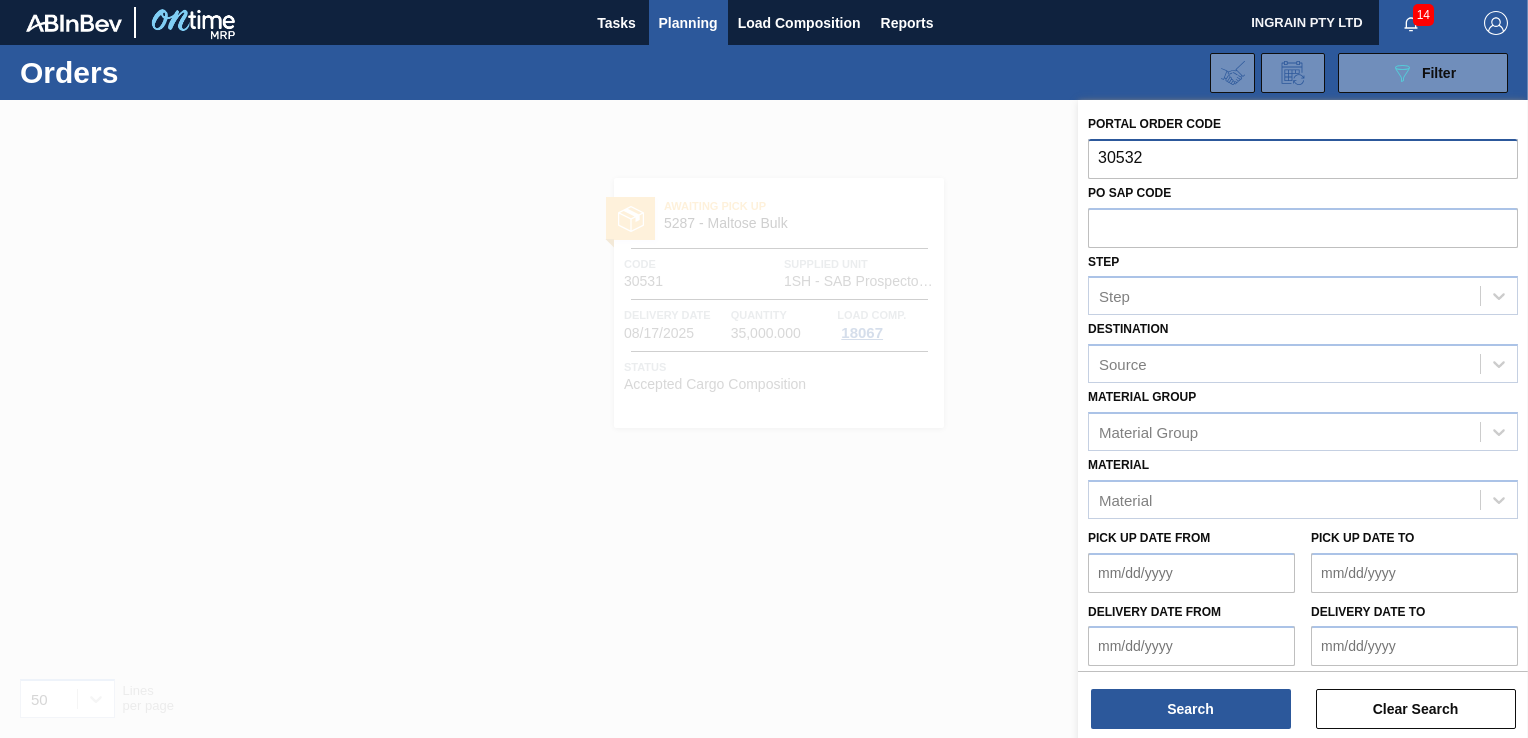 type 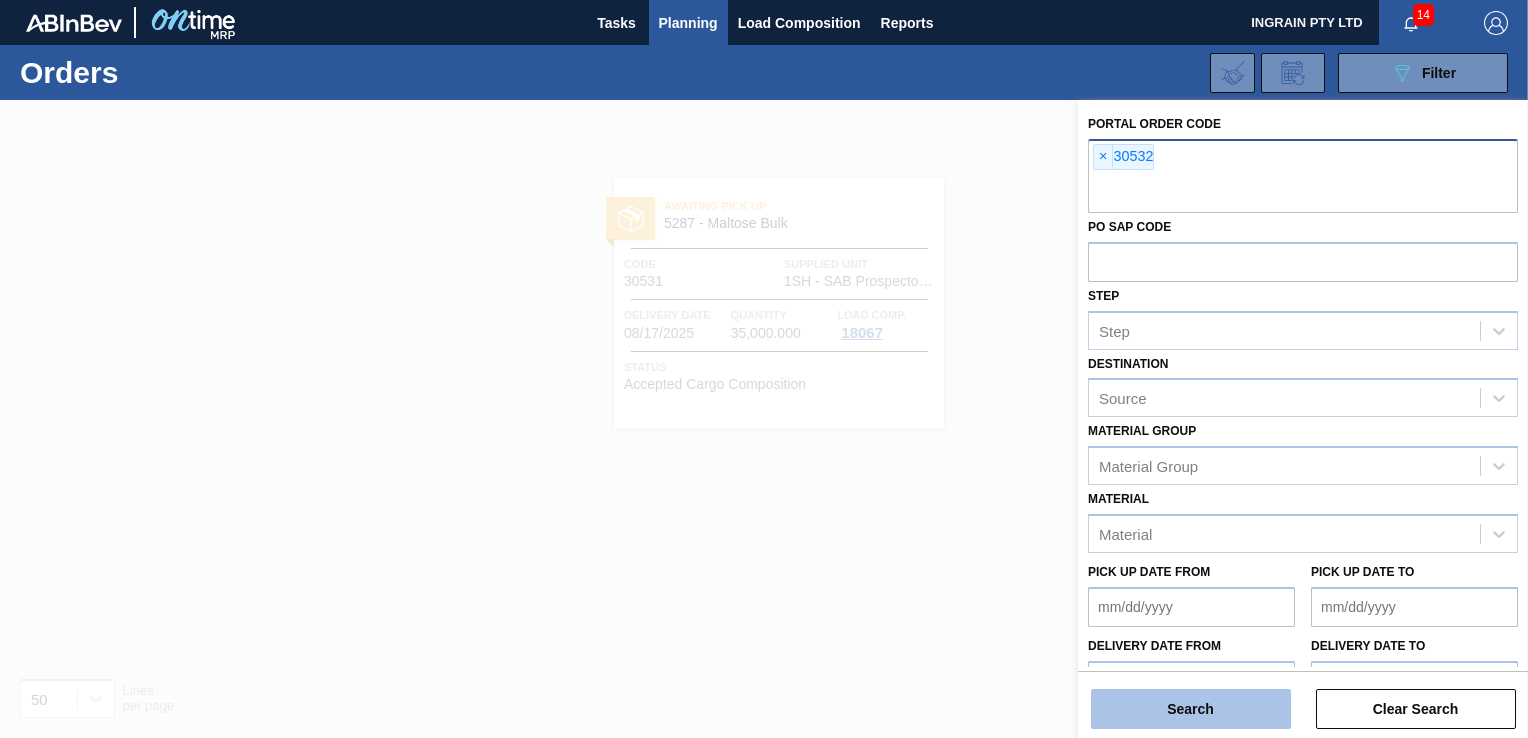 click on "Search" at bounding box center (1191, 709) 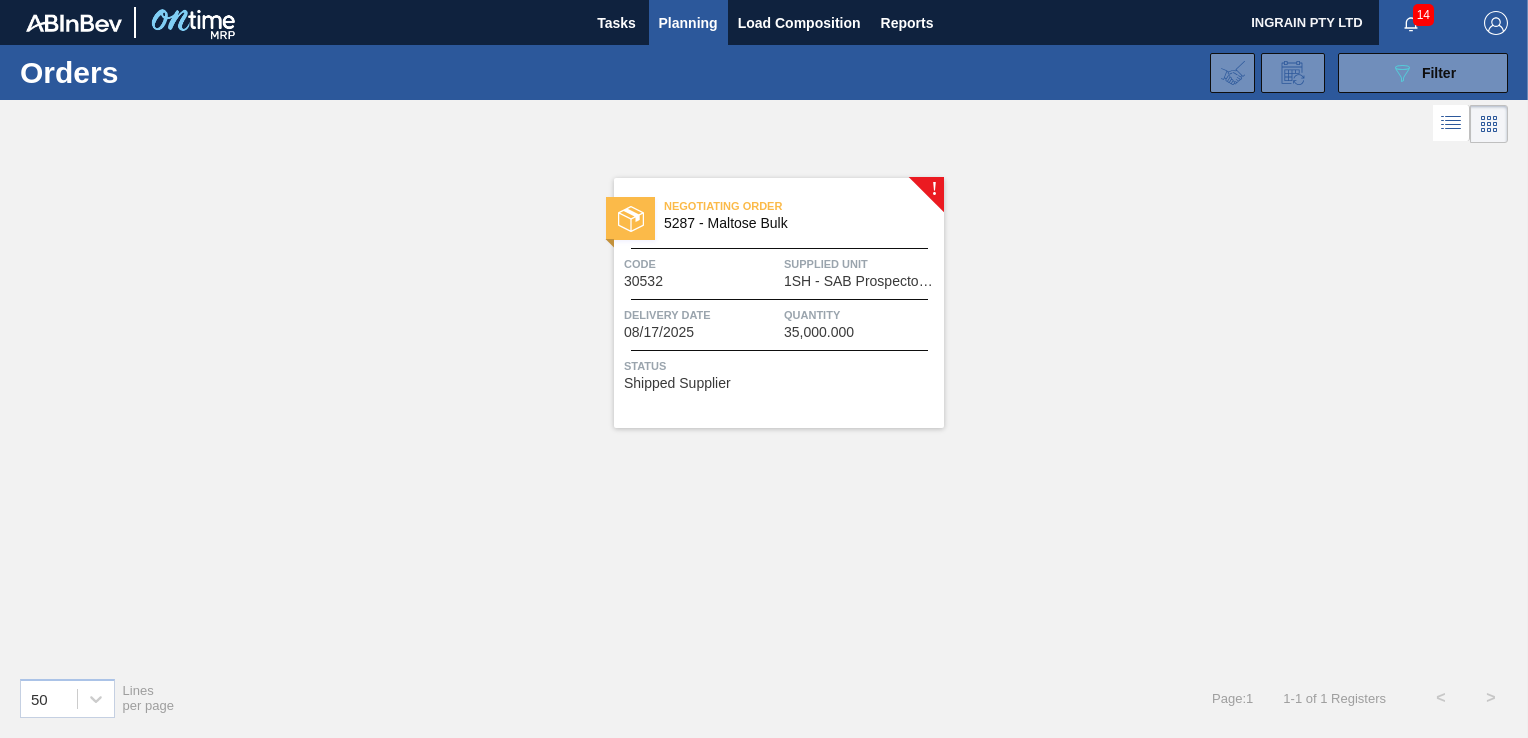 click on "Supplied Unit" at bounding box center (861, 264) 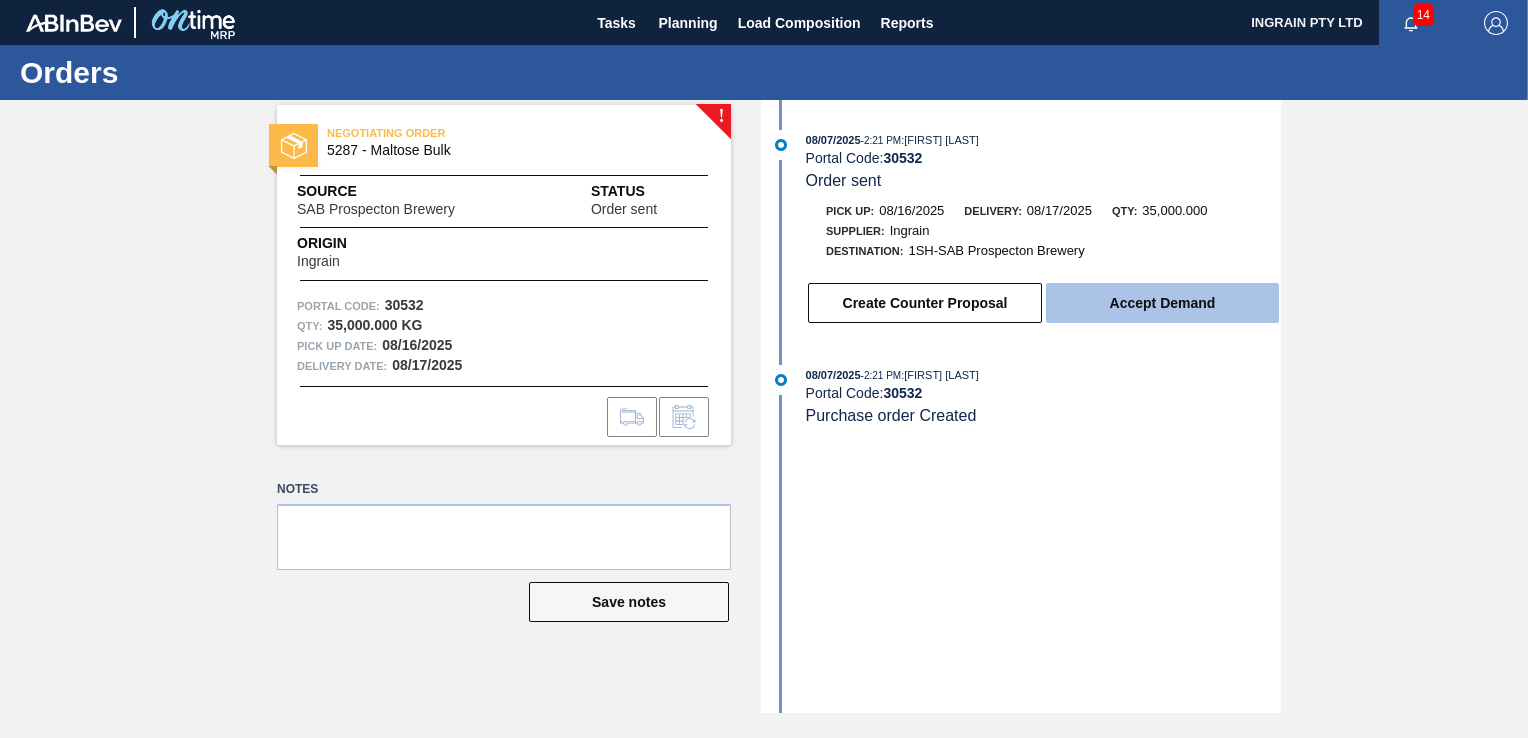 click on "Accept Demand" at bounding box center (1162, 303) 